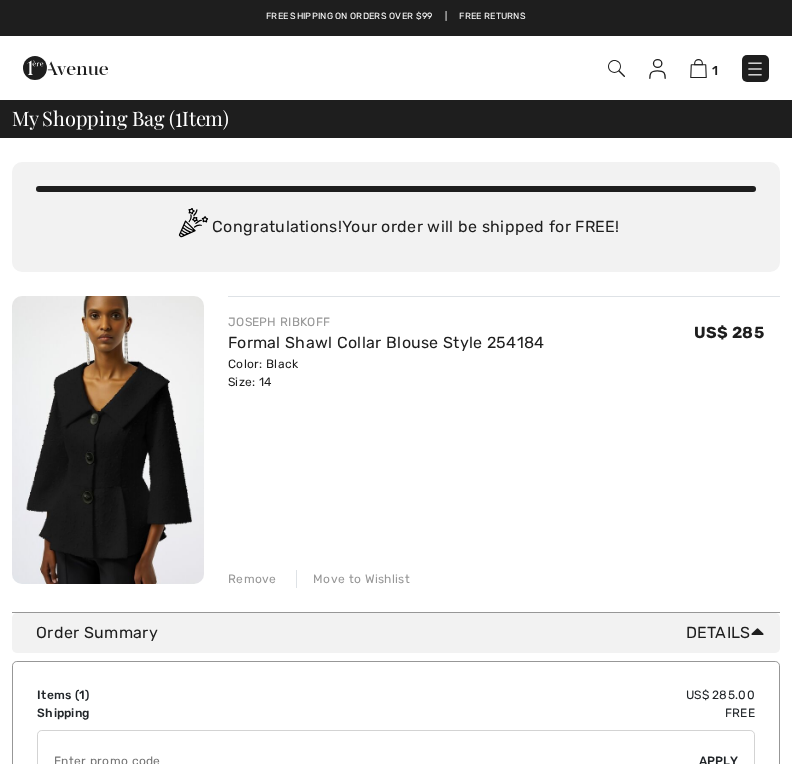 scroll, scrollTop: 0, scrollLeft: 0, axis: both 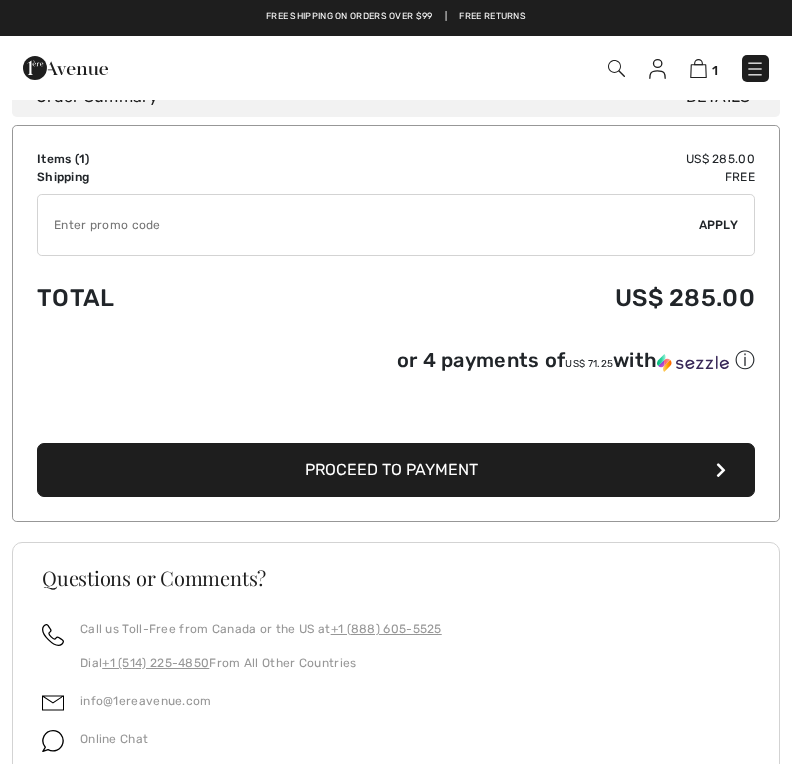 click at bounding box center (368, 225) 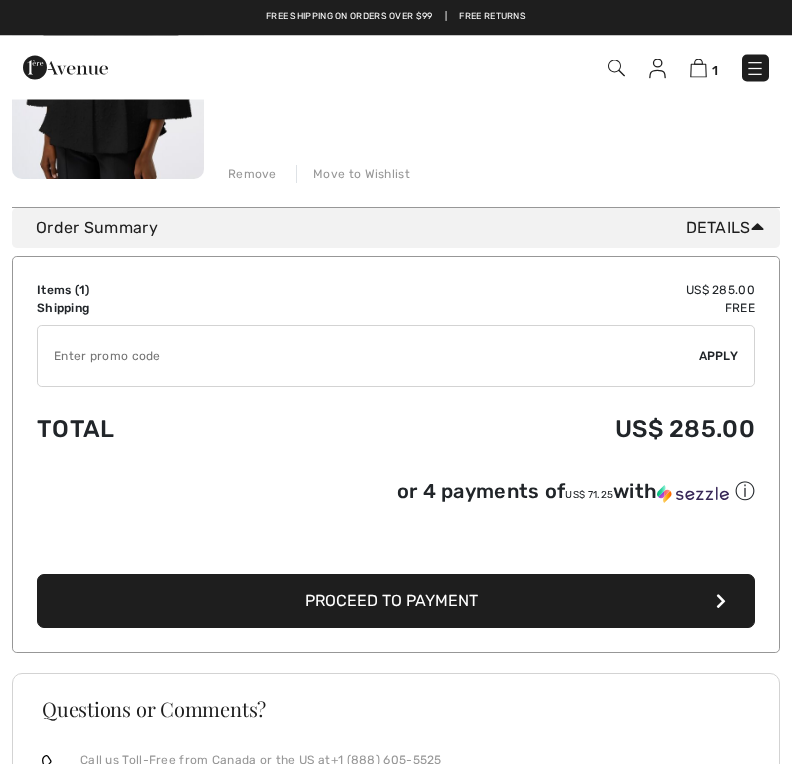 scroll, scrollTop: 405, scrollLeft: 0, axis: vertical 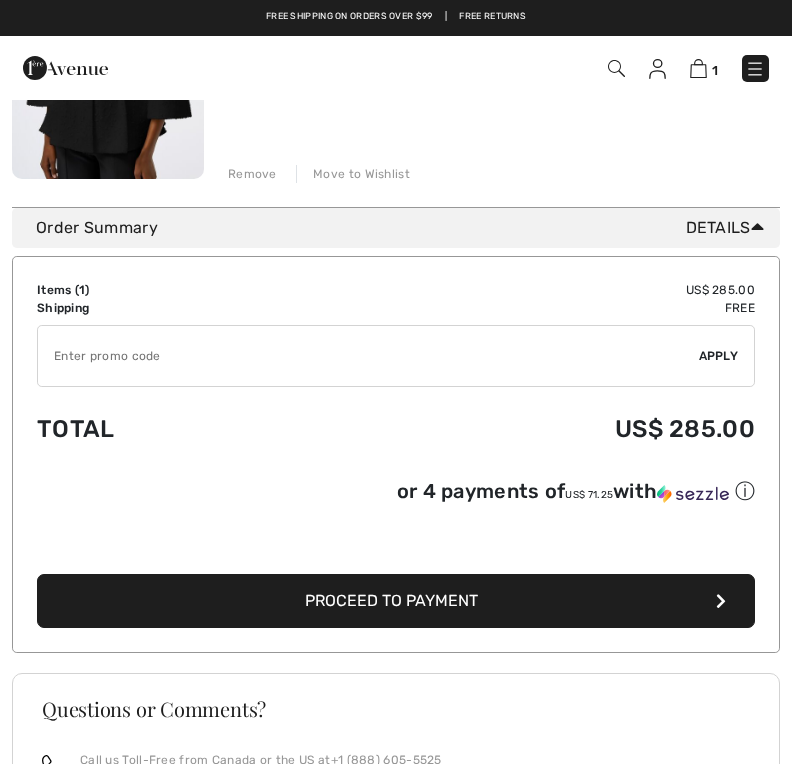 click on "Proceed to Payment" at bounding box center [396, 601] 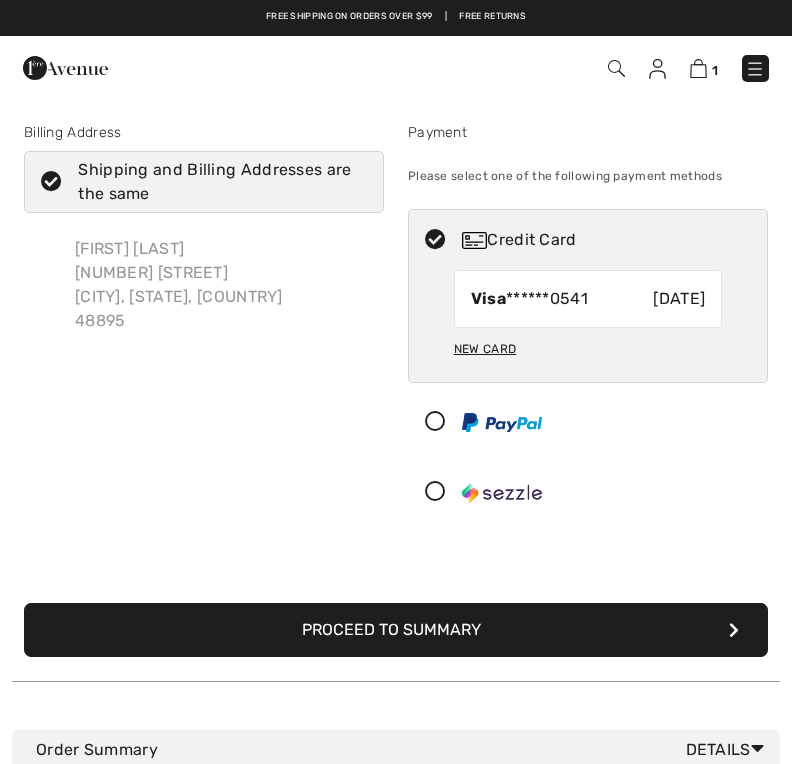 checkbox on "true" 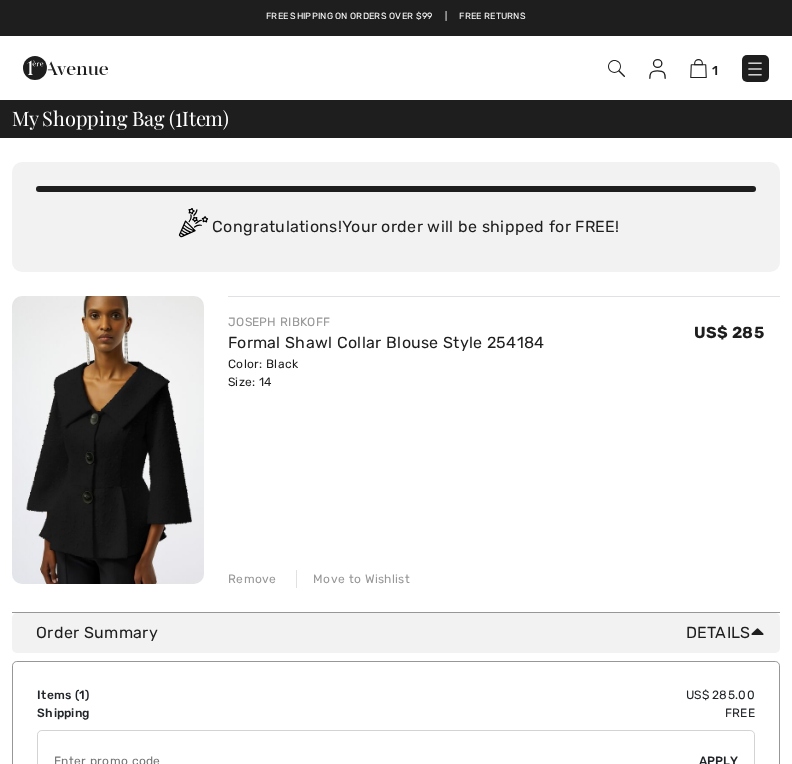 scroll, scrollTop: 405, scrollLeft: 0, axis: vertical 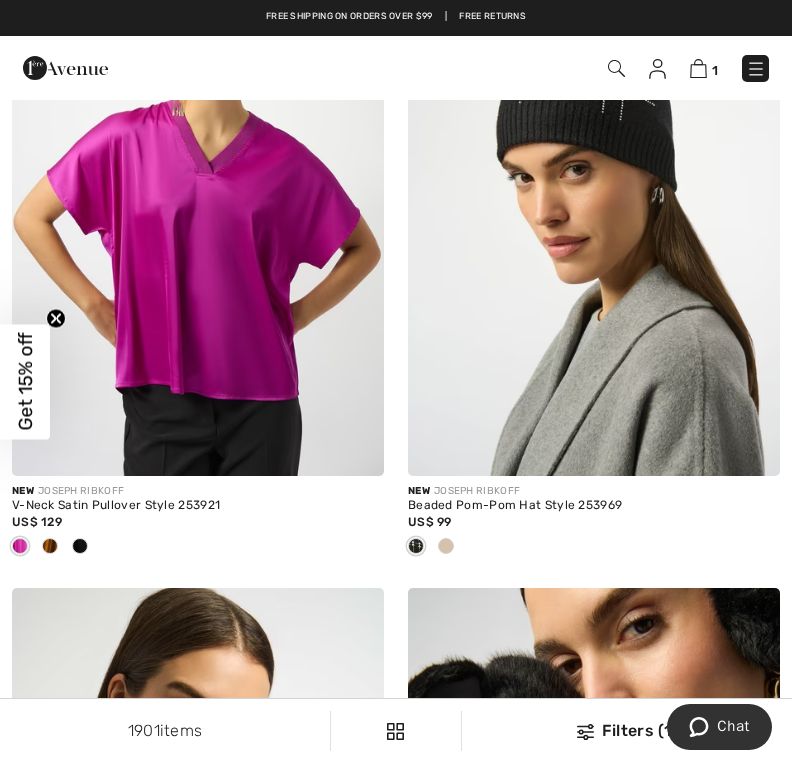 click at bounding box center (698, 68) 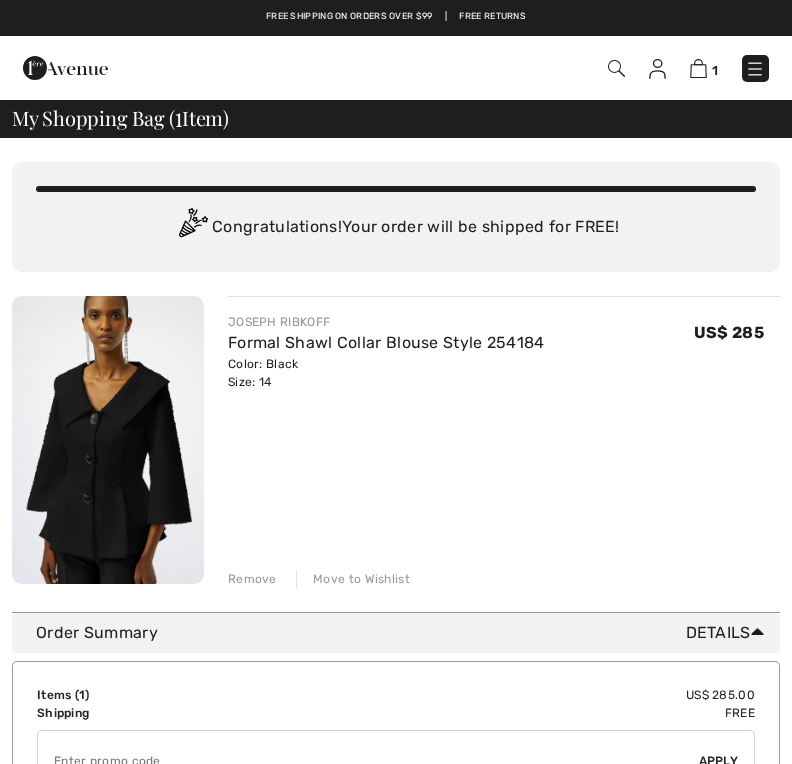 scroll, scrollTop: 0, scrollLeft: 0, axis: both 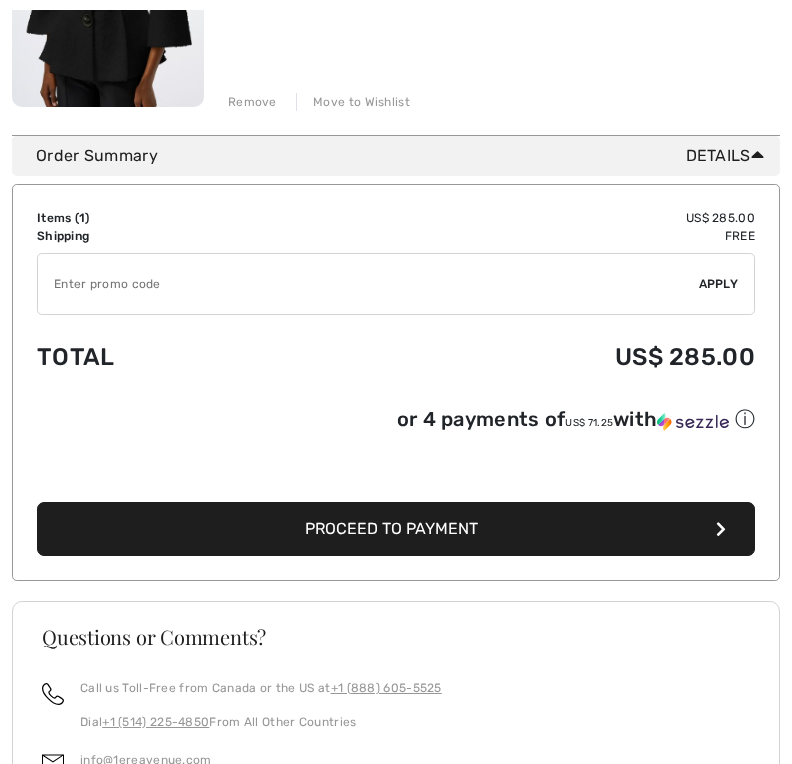click on "Details" at bounding box center (729, 157) 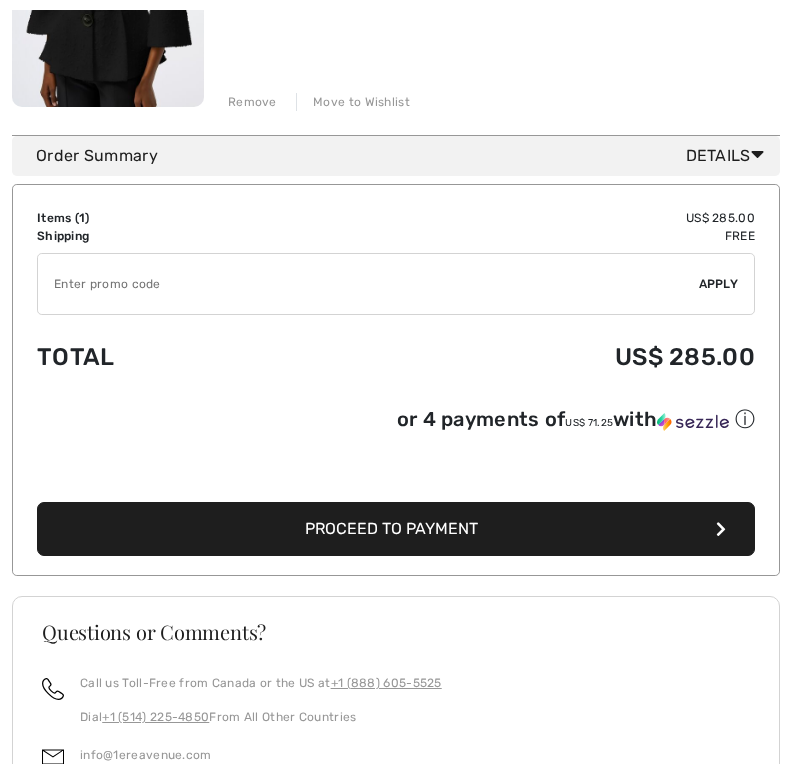 scroll, scrollTop: 308, scrollLeft: 0, axis: vertical 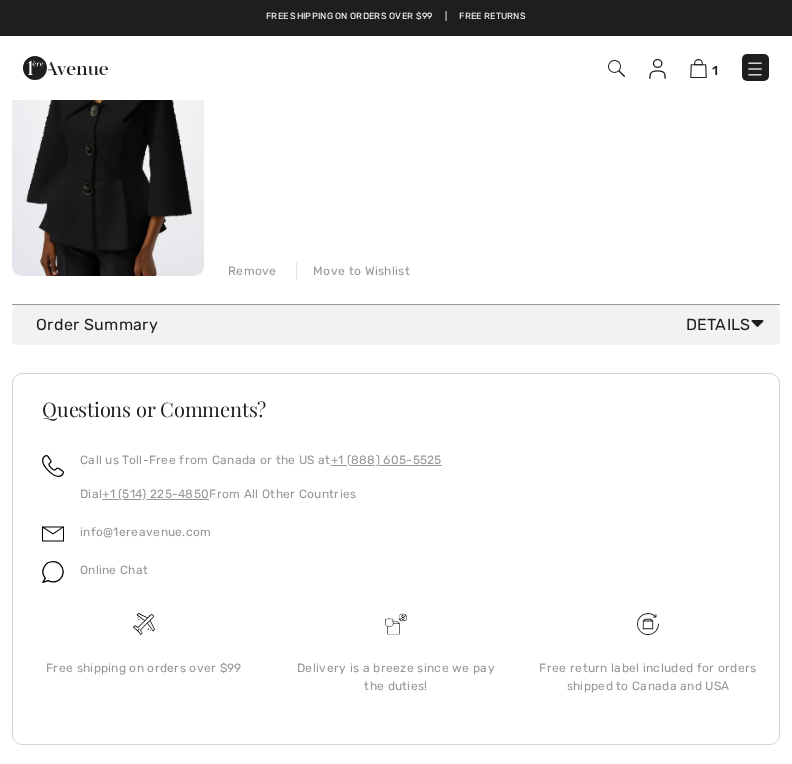 click on "Details" at bounding box center [729, 325] 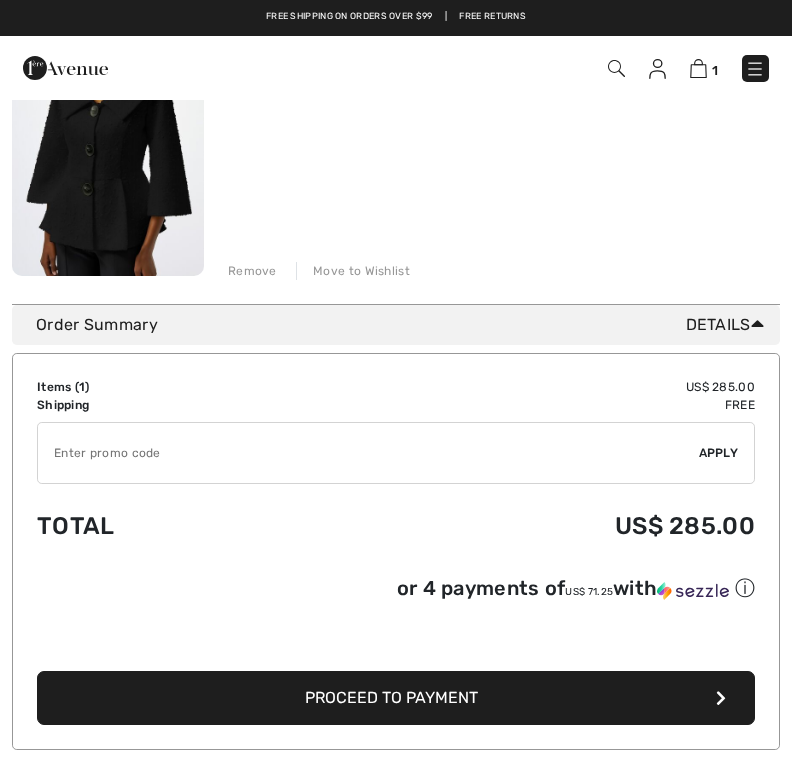 click at bounding box center [657, 69] 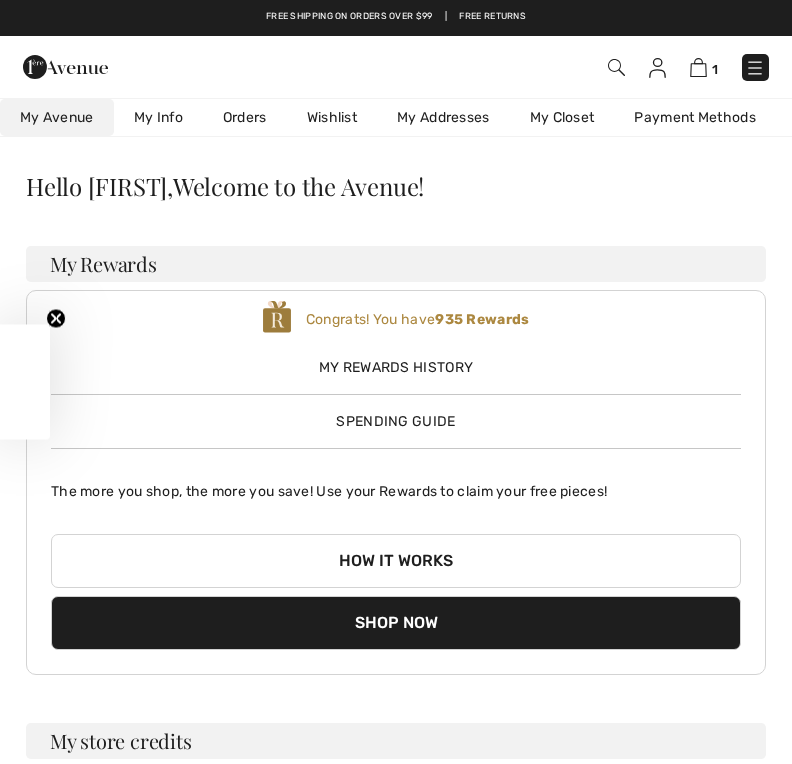 scroll, scrollTop: 0, scrollLeft: 0, axis: both 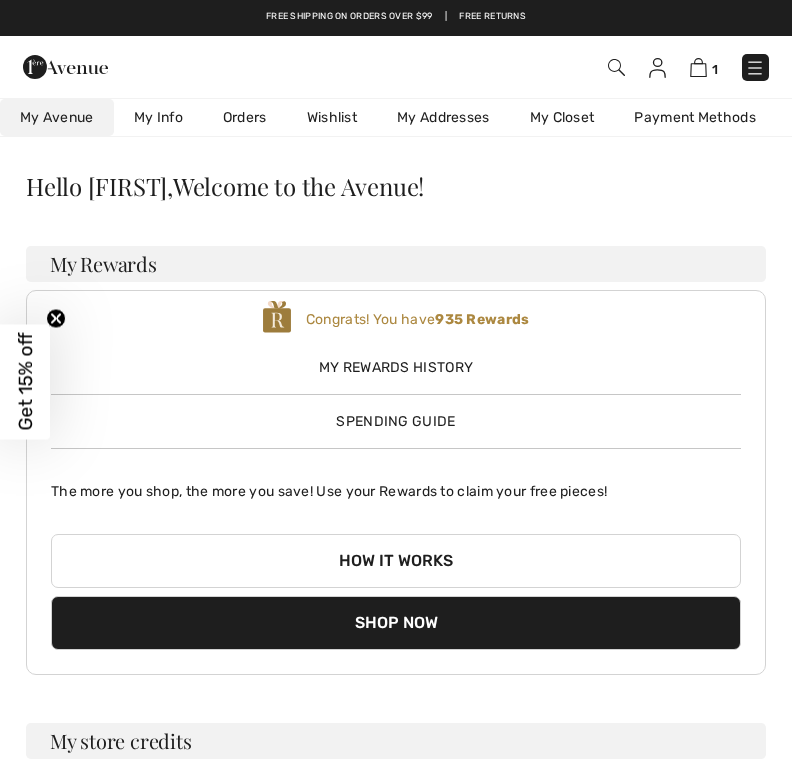 click on "Shop Now" at bounding box center [396, 623] 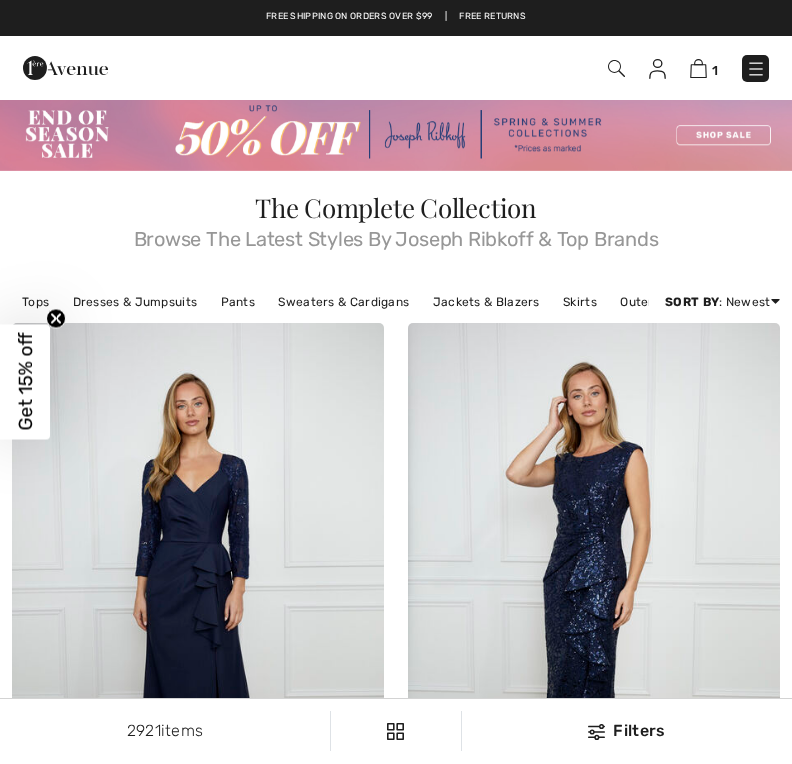 scroll, scrollTop: 0, scrollLeft: 0, axis: both 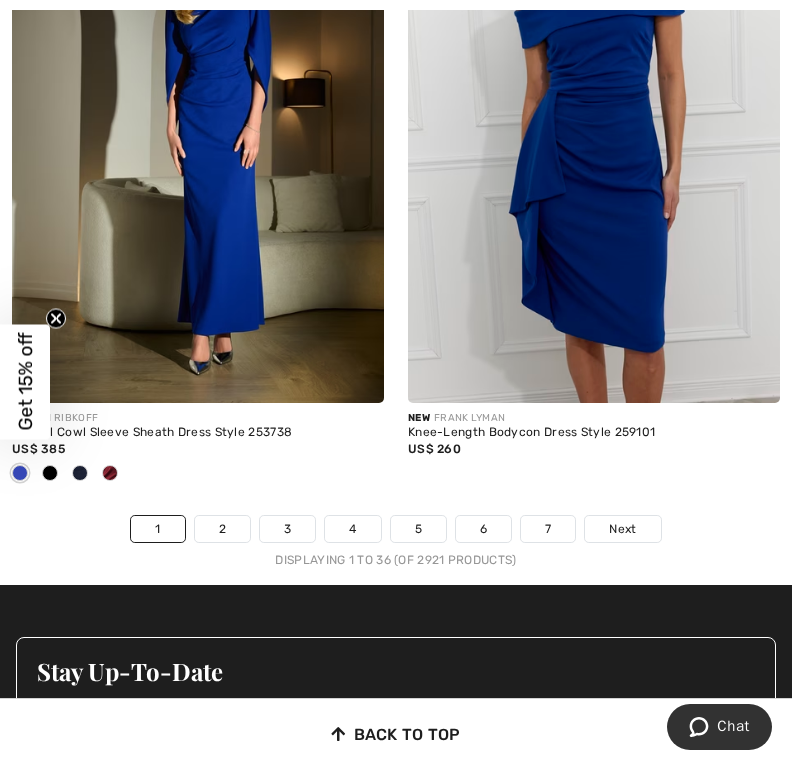 click on "Next" at bounding box center [622, 529] 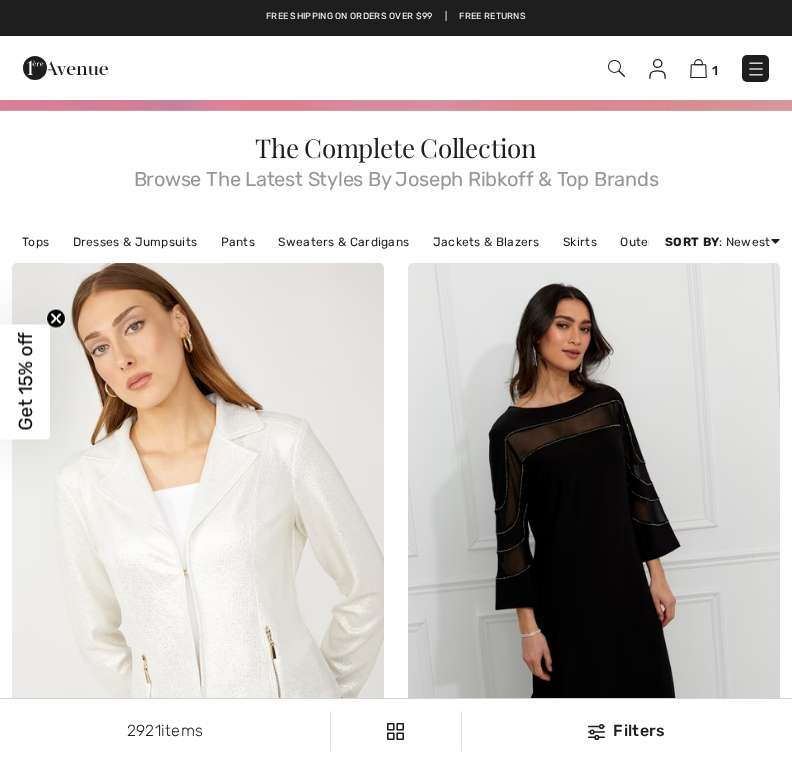 scroll, scrollTop: 0, scrollLeft: 0, axis: both 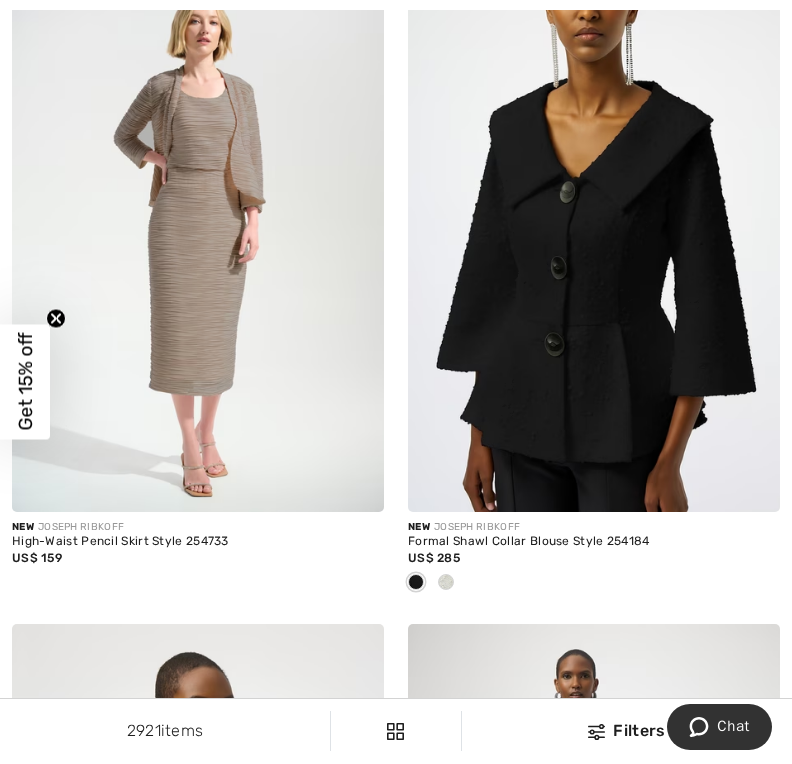 click on "Formal Shawl Collar Blouse Style 254184" at bounding box center (594, 542) 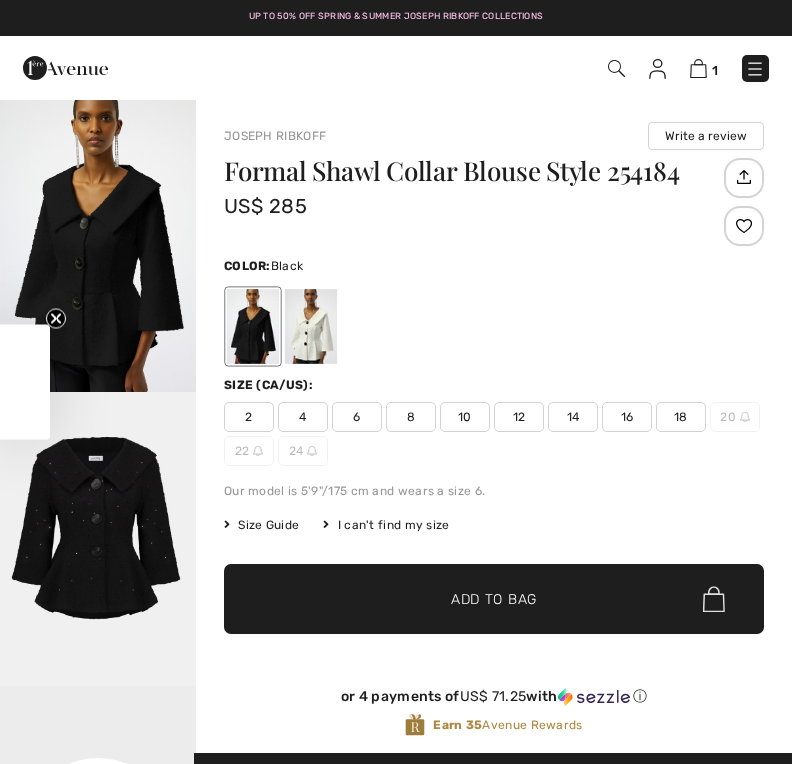 scroll, scrollTop: 0, scrollLeft: 0, axis: both 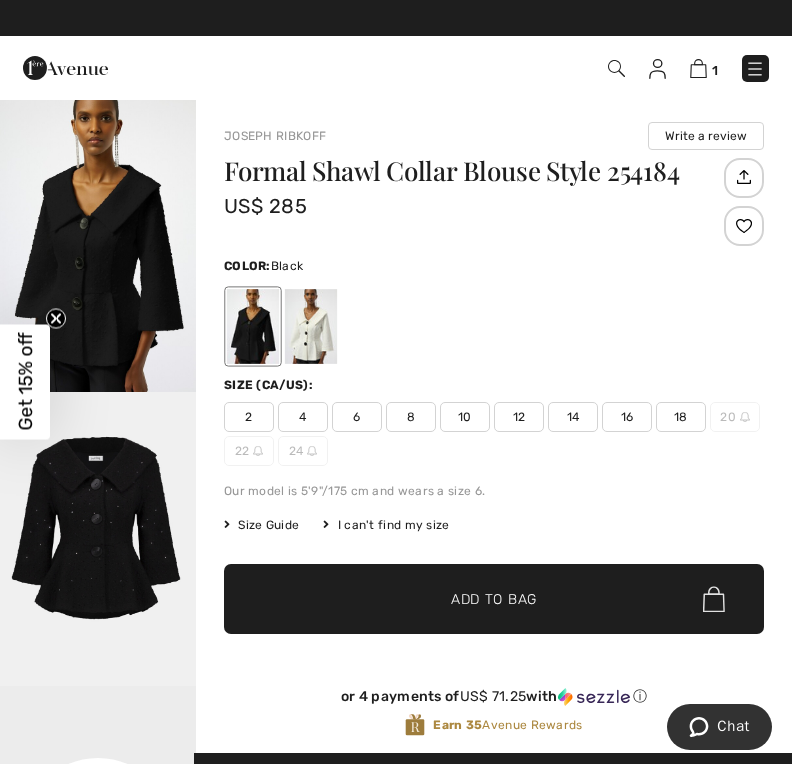 click at bounding box center (698, 68) 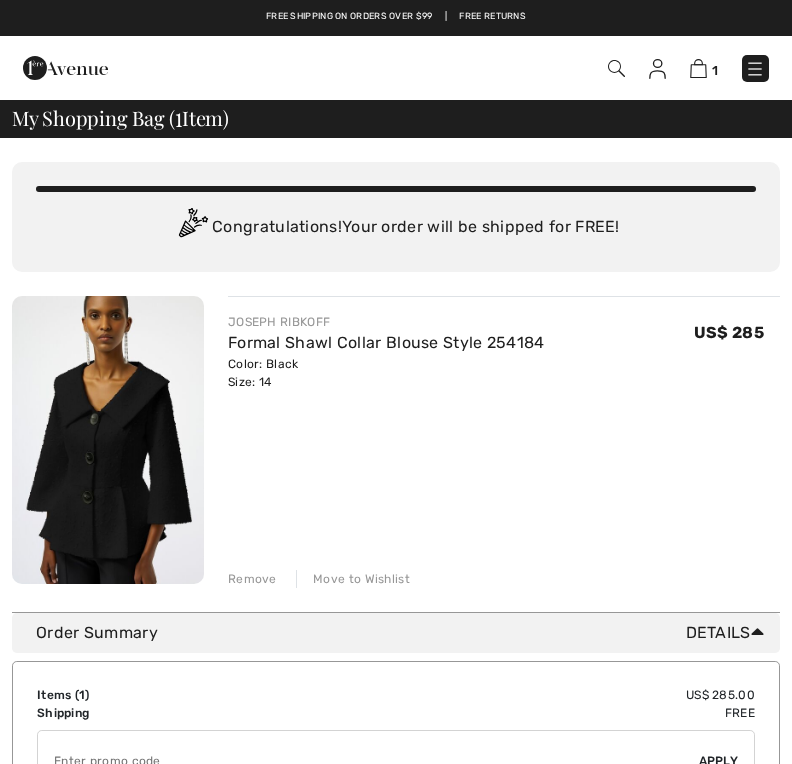 scroll, scrollTop: 0, scrollLeft: 0, axis: both 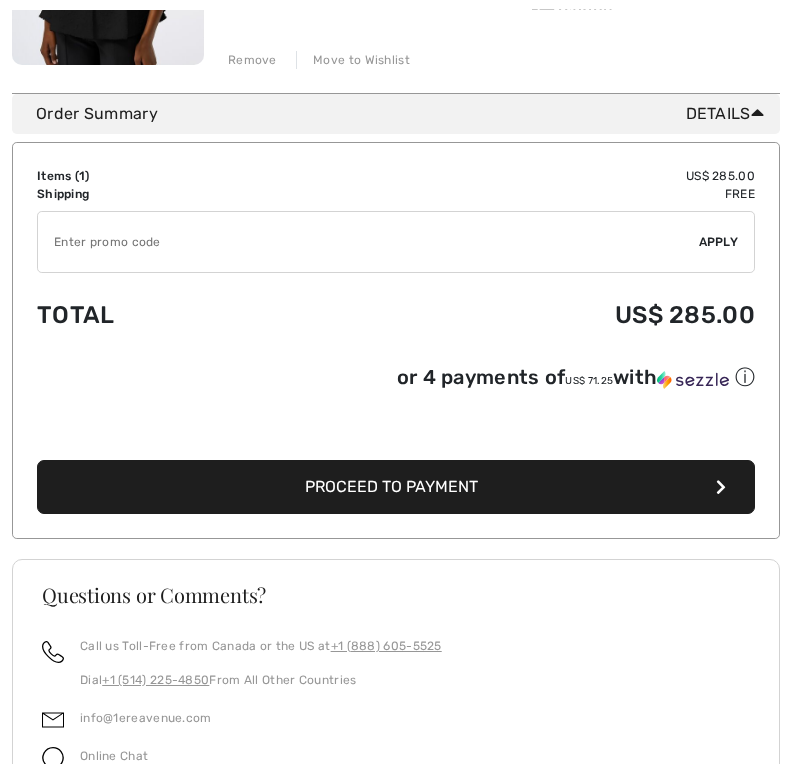 click on "Proceed to Payment" at bounding box center (391, 486) 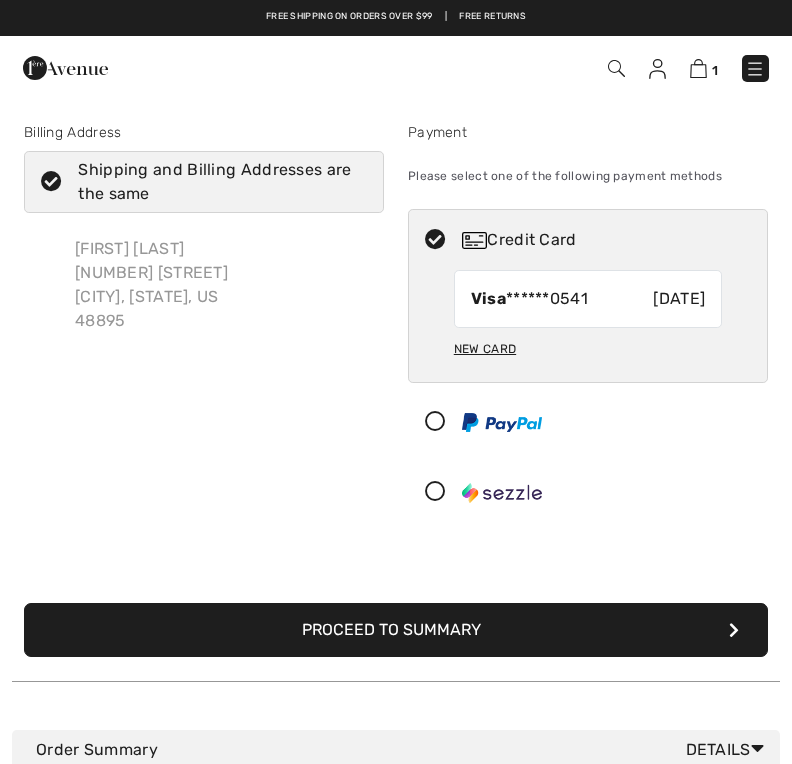 scroll, scrollTop: 0, scrollLeft: 0, axis: both 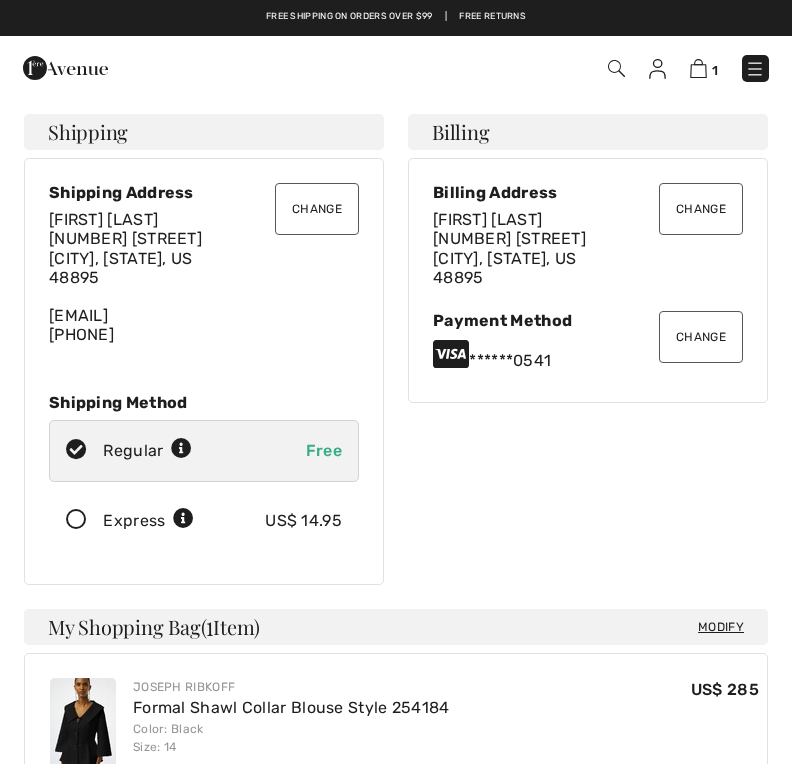 click at bounding box center [616, 68] 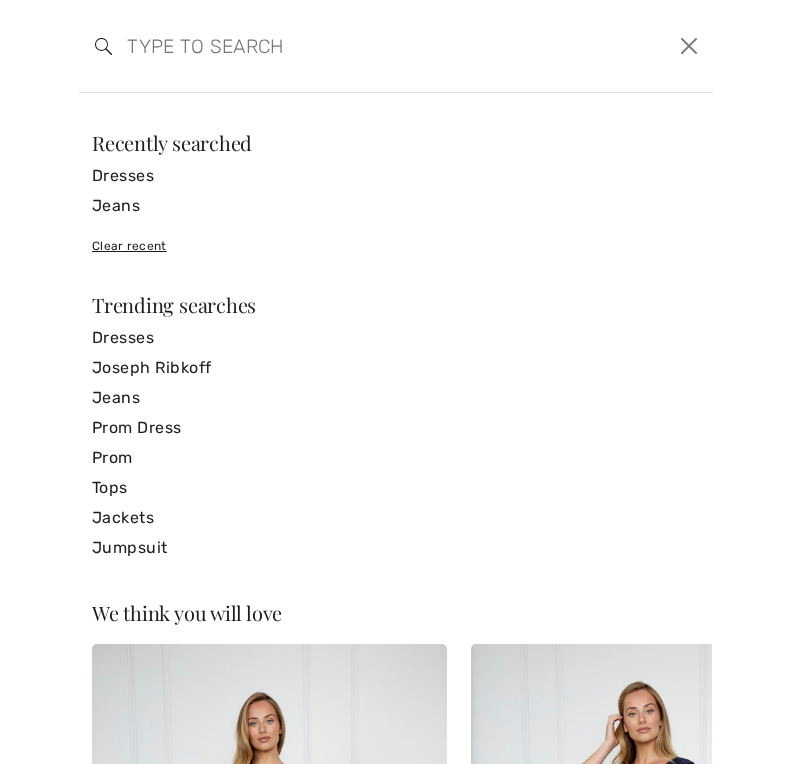 click at bounding box center (688, 46) 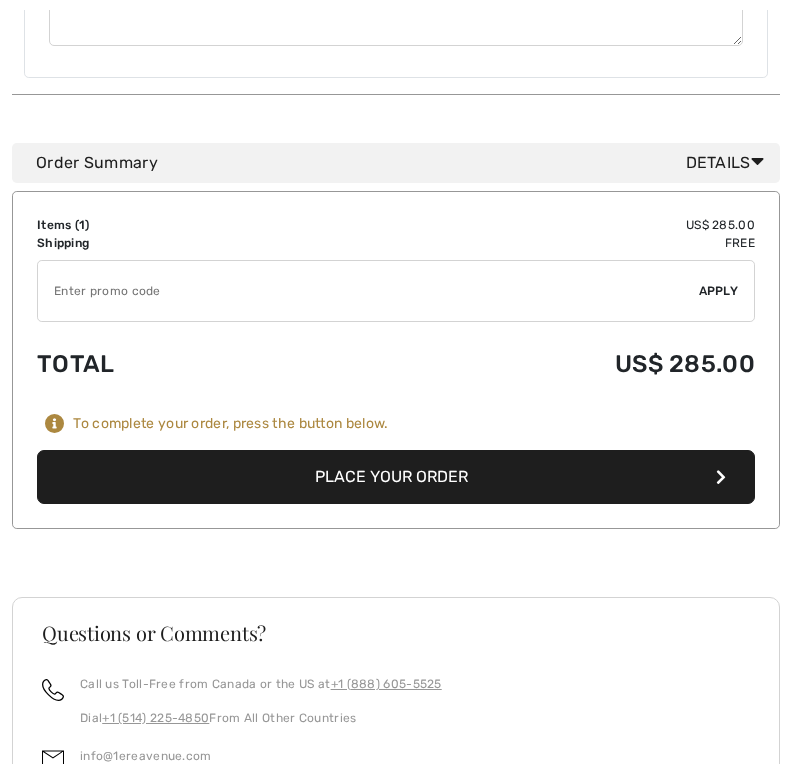 scroll, scrollTop: 968, scrollLeft: 0, axis: vertical 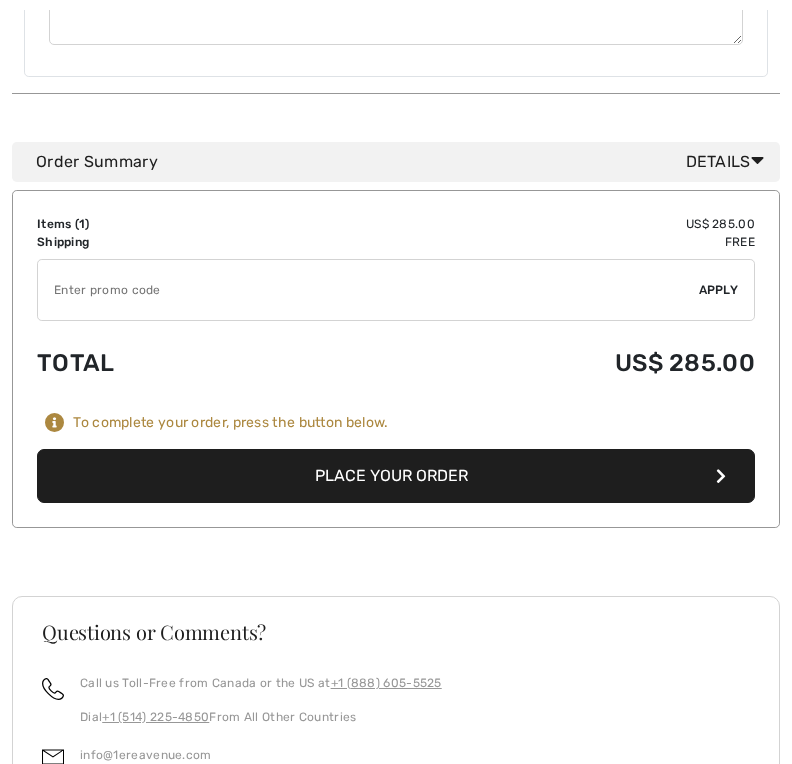 click at bounding box center (368, 290) 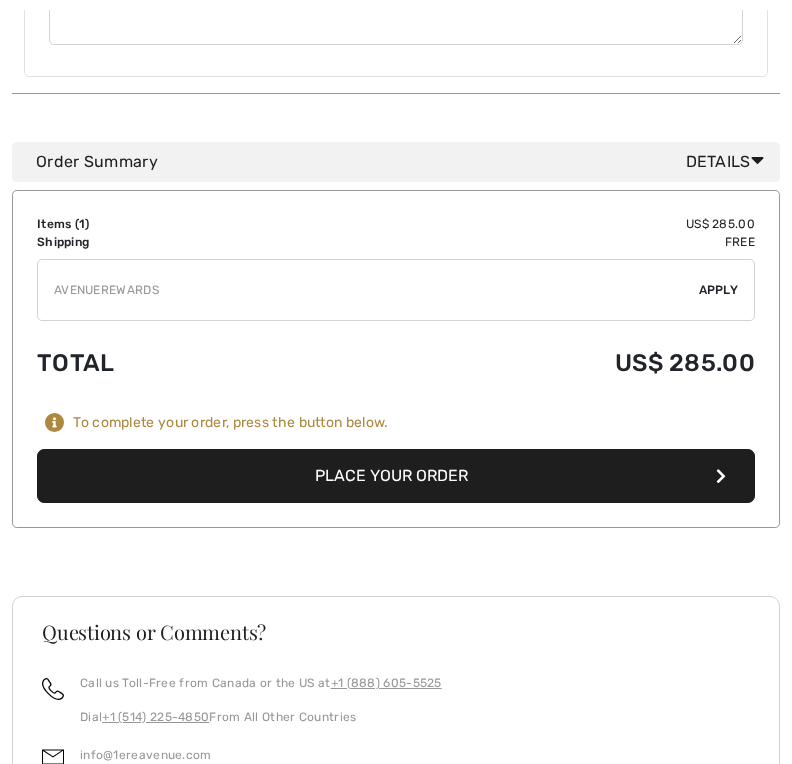 click on "Apply" at bounding box center (719, 290) 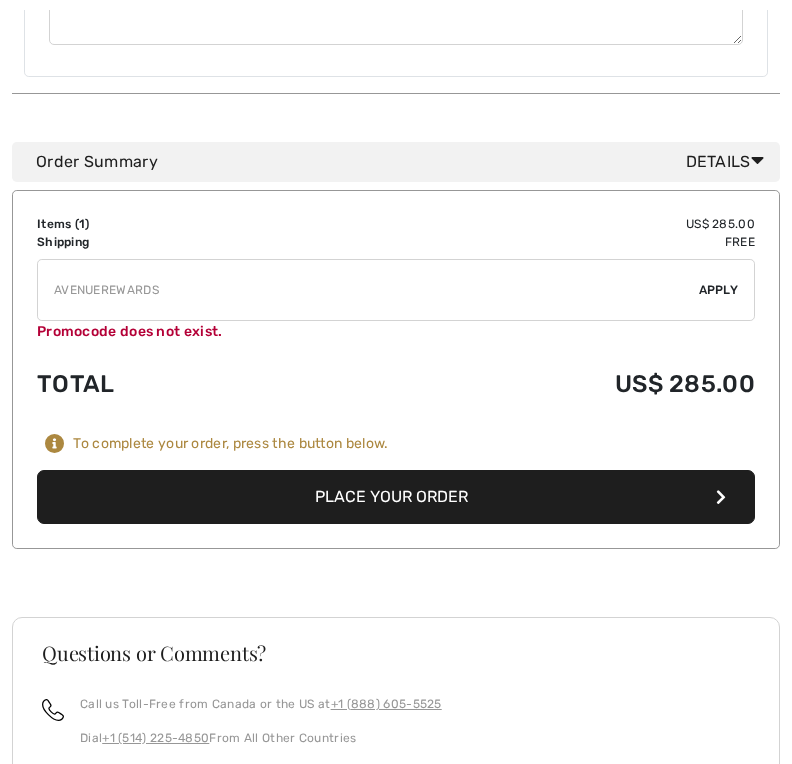click at bounding box center (368, 290) 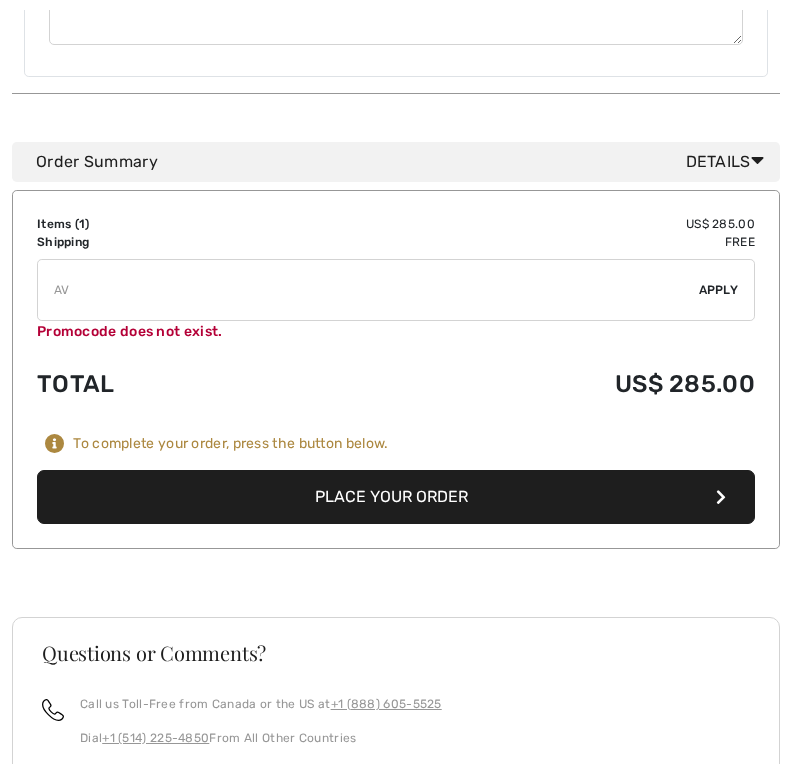 type on "A" 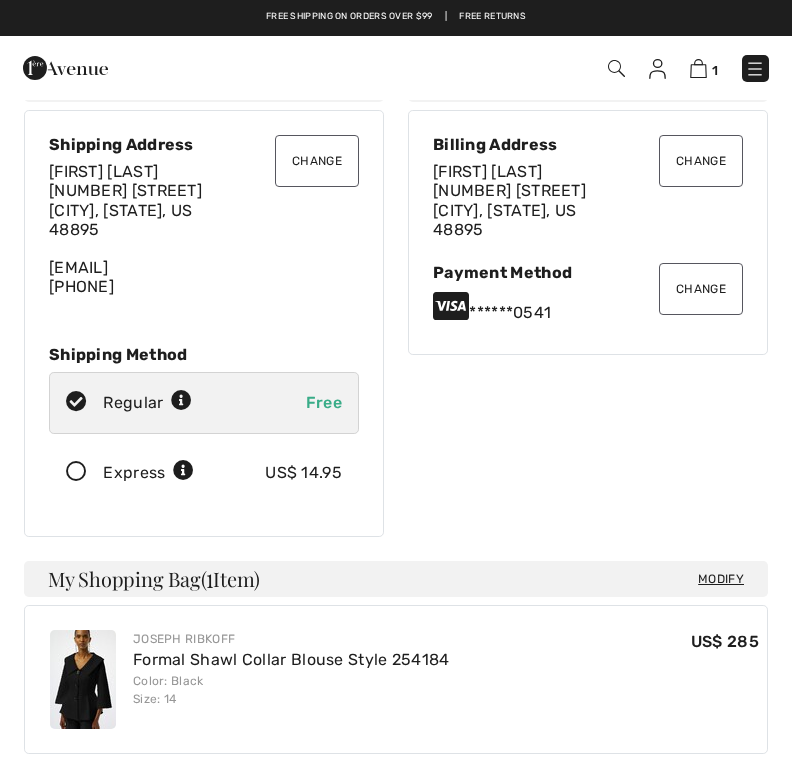 scroll, scrollTop: 47, scrollLeft: 0, axis: vertical 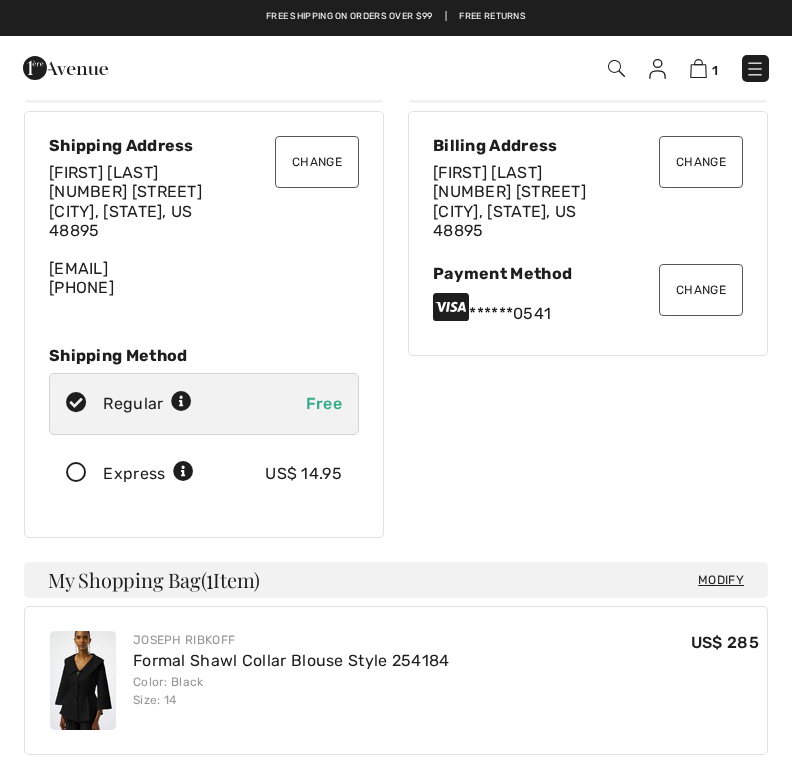 type 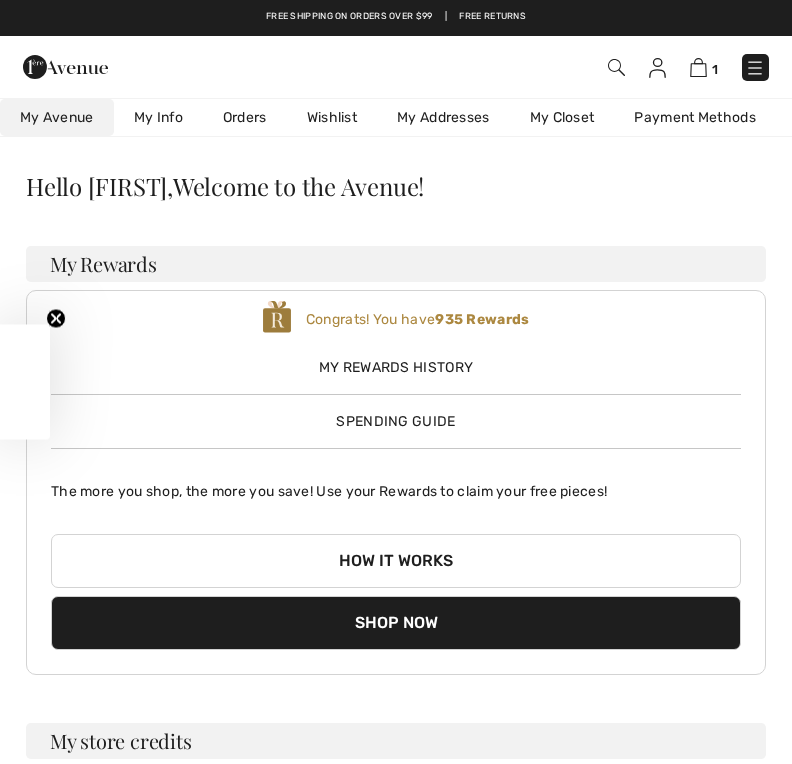 checkbox on "true" 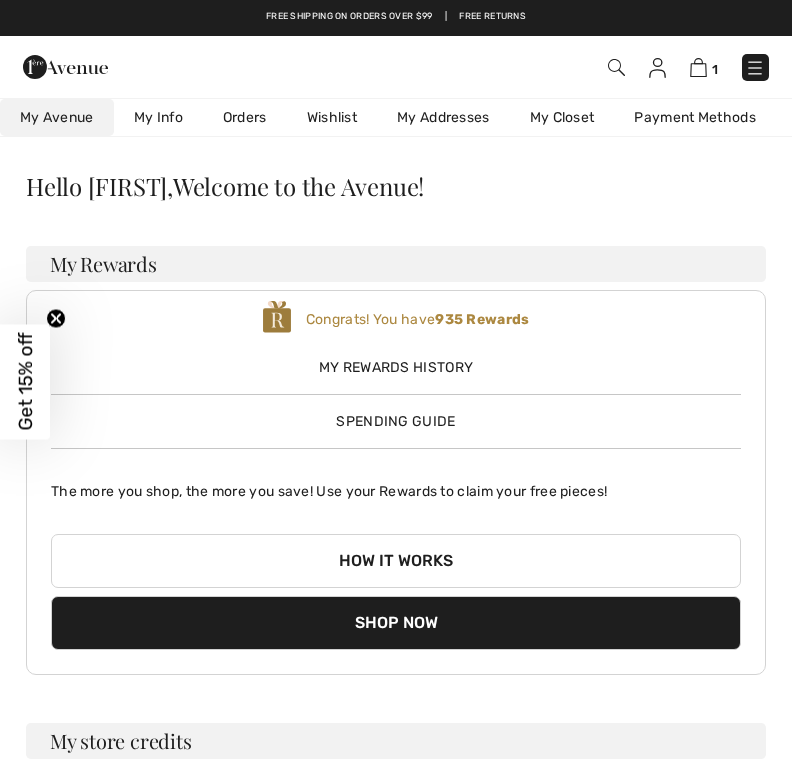 click on "My Rewards History" at bounding box center [396, 367] 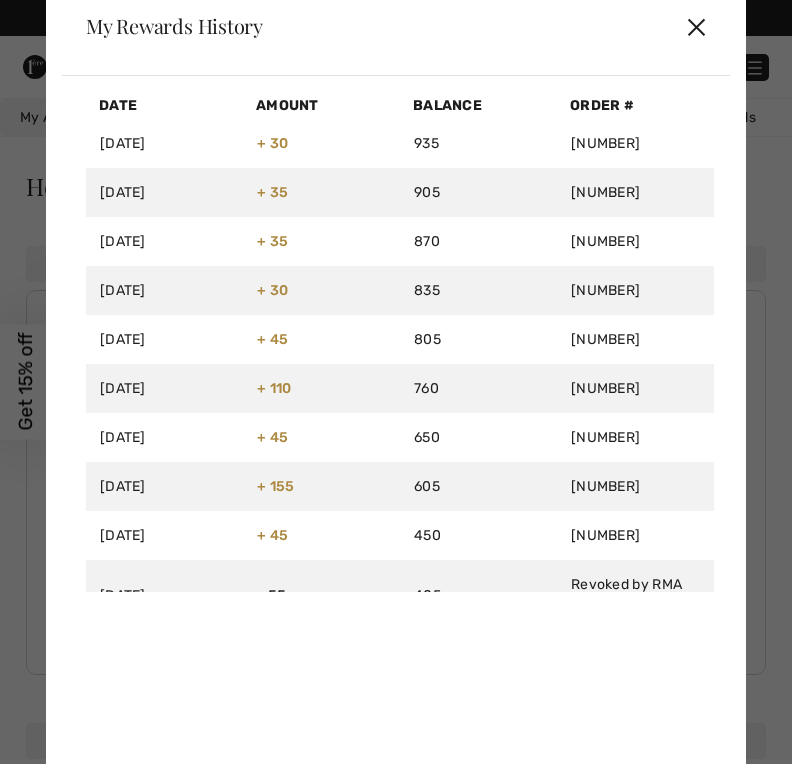 click on "✕" at bounding box center [696, 26] 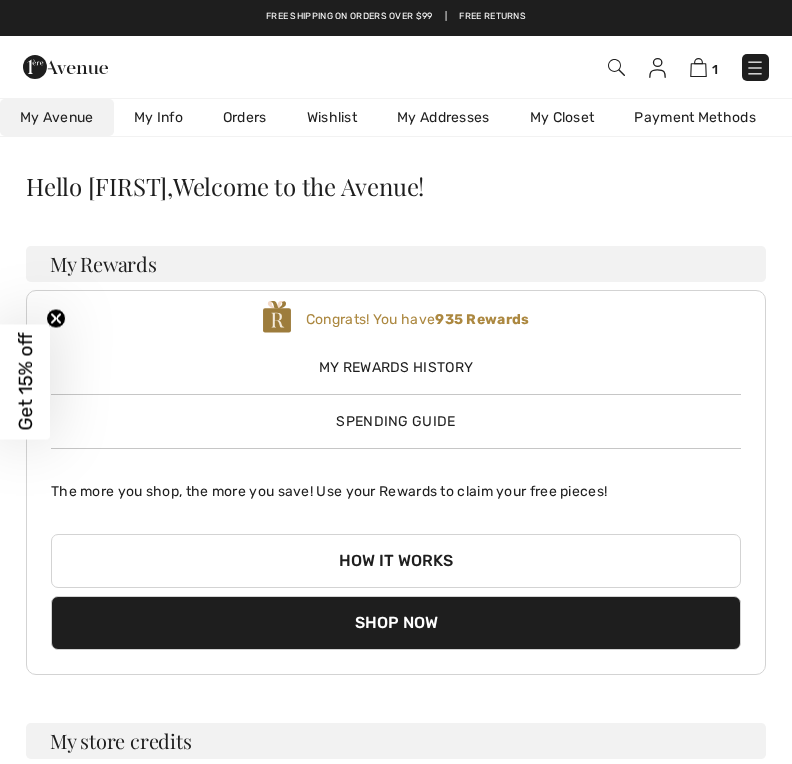 click on "Spending Guide" at bounding box center (395, 421) 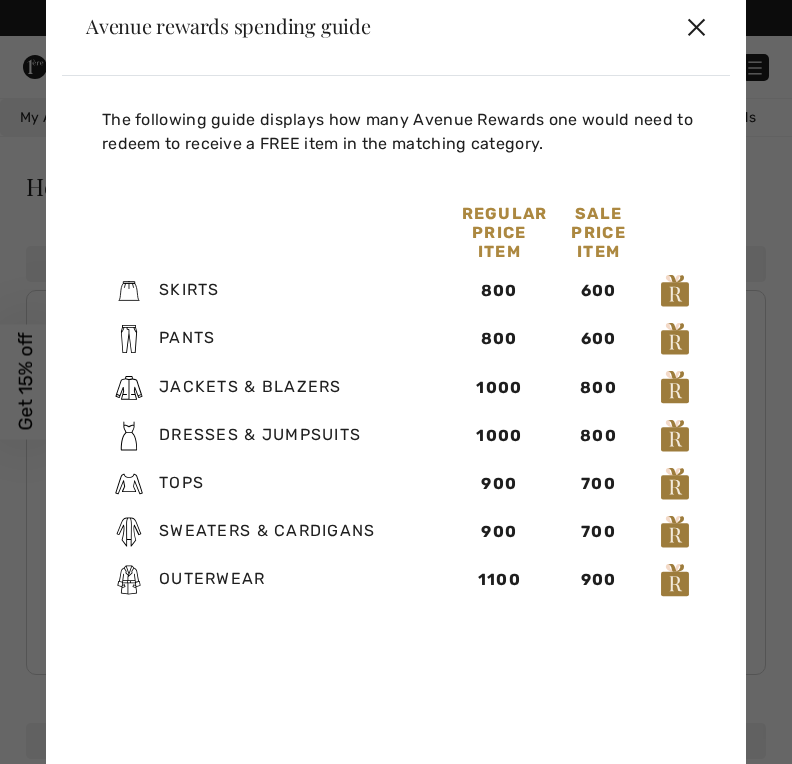 click on "Avenue rewards spending guide ✕" at bounding box center [396, 26] 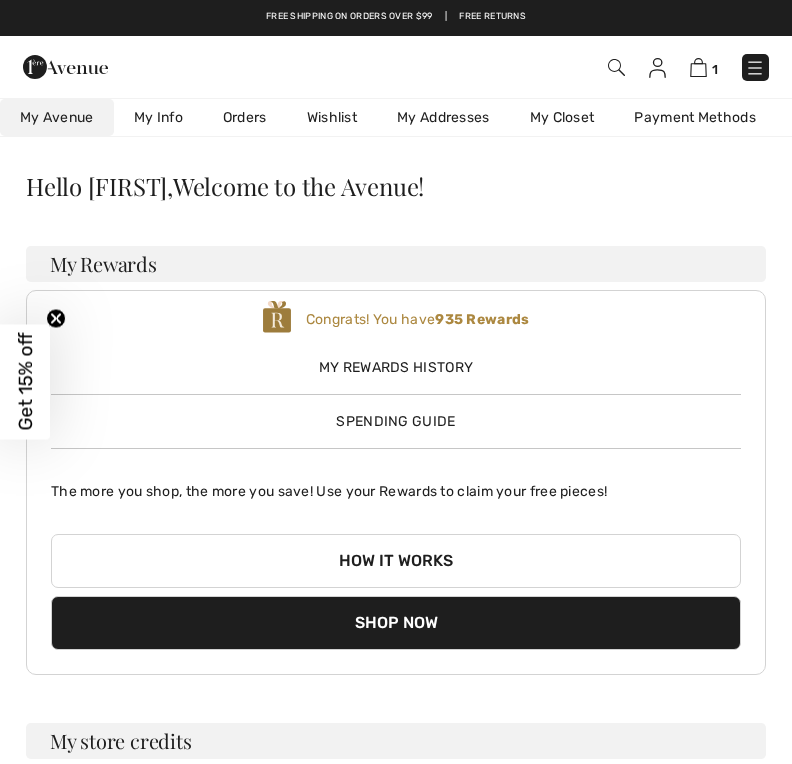 click on "How it works" at bounding box center [396, 561] 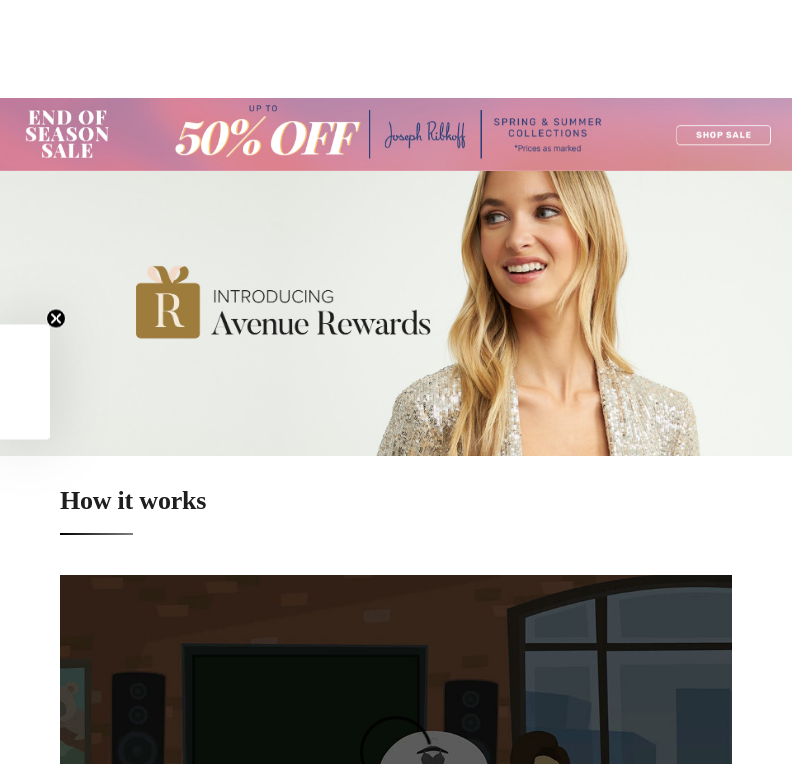 scroll, scrollTop: 478, scrollLeft: 0, axis: vertical 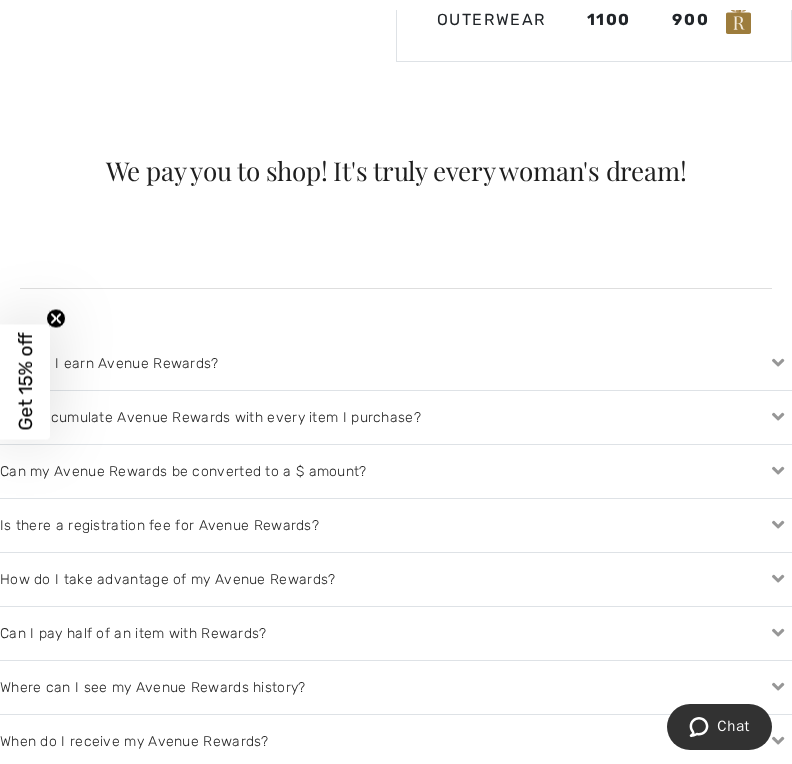 click on "How do I take advantage of my Avenue Rewards?" at bounding box center [396, 579] 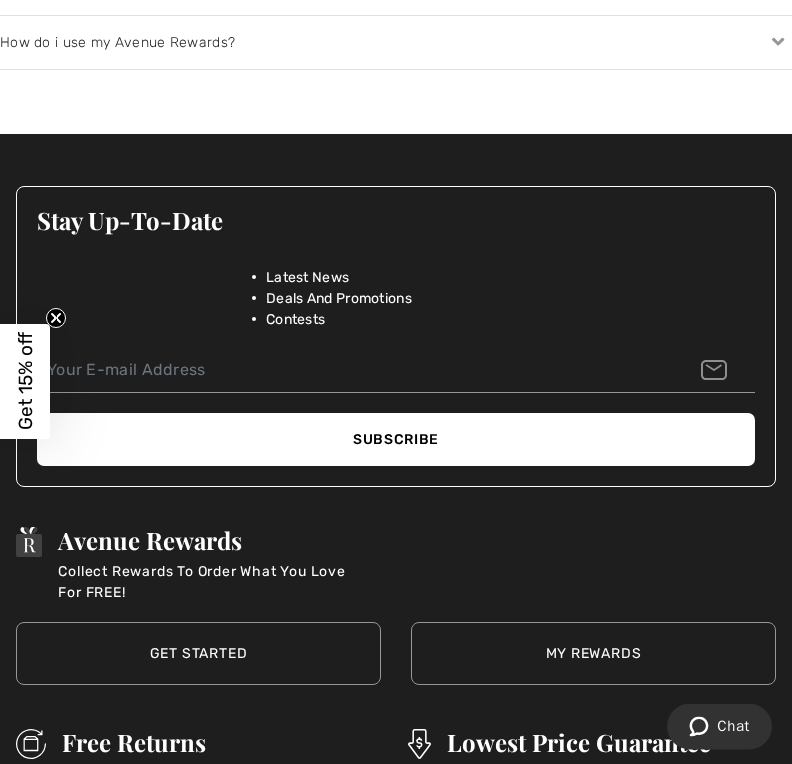 scroll, scrollTop: 3038, scrollLeft: 0, axis: vertical 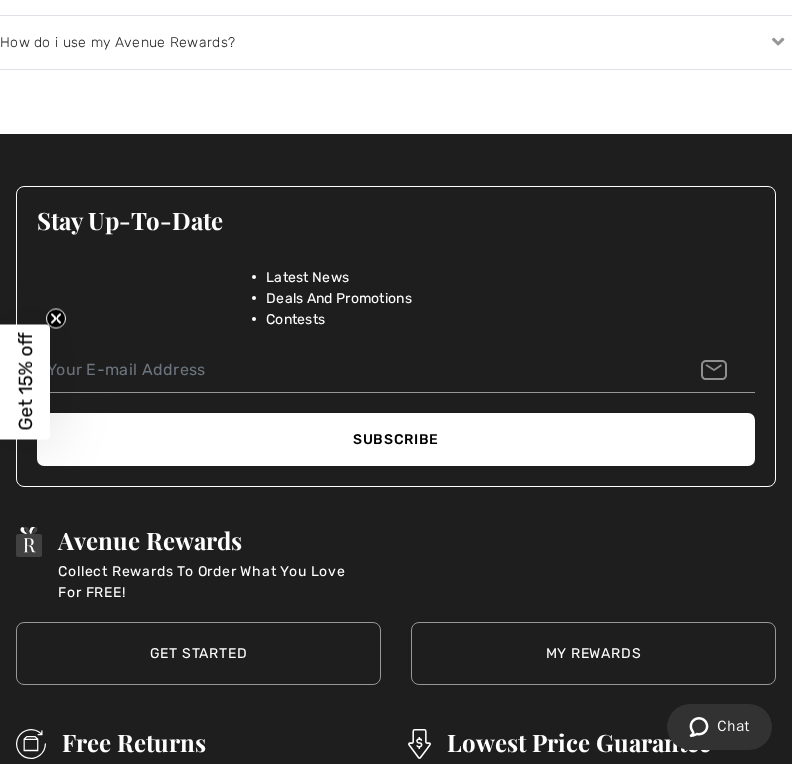 click on "Get Started" at bounding box center (198, 653) 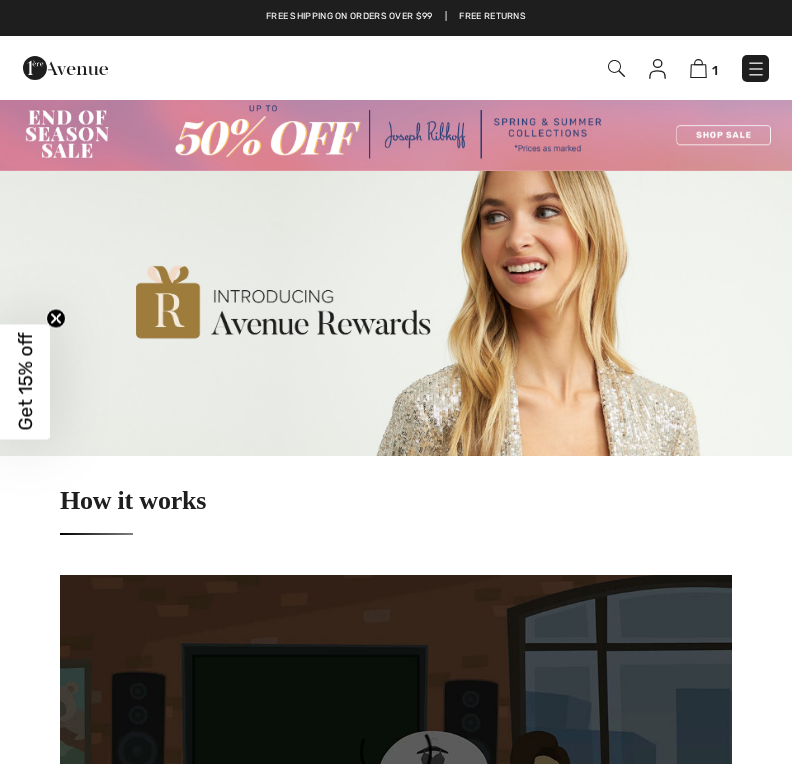 scroll, scrollTop: 0, scrollLeft: 0, axis: both 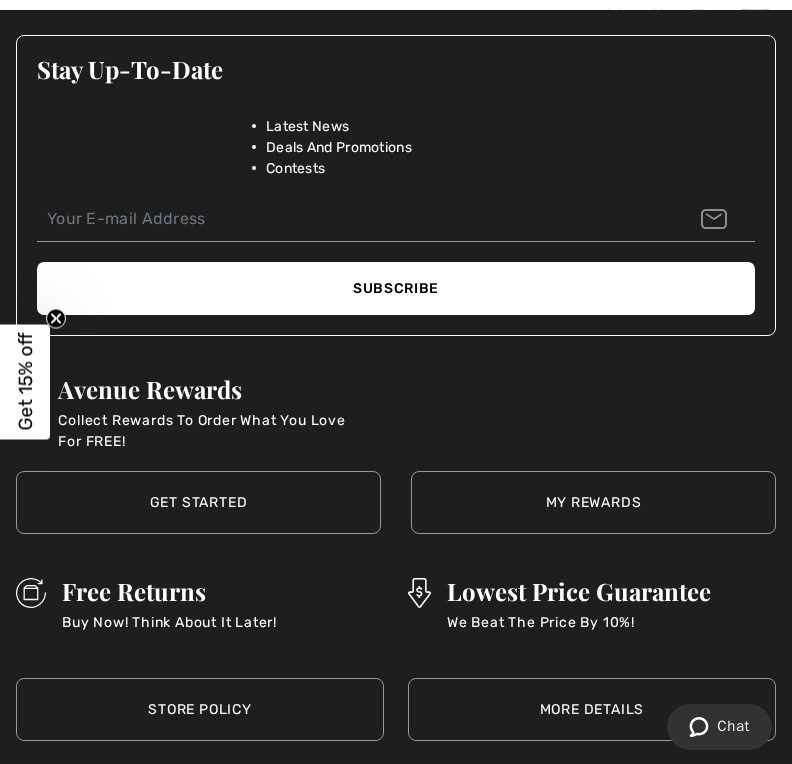 click on "My Rewards" at bounding box center (593, 502) 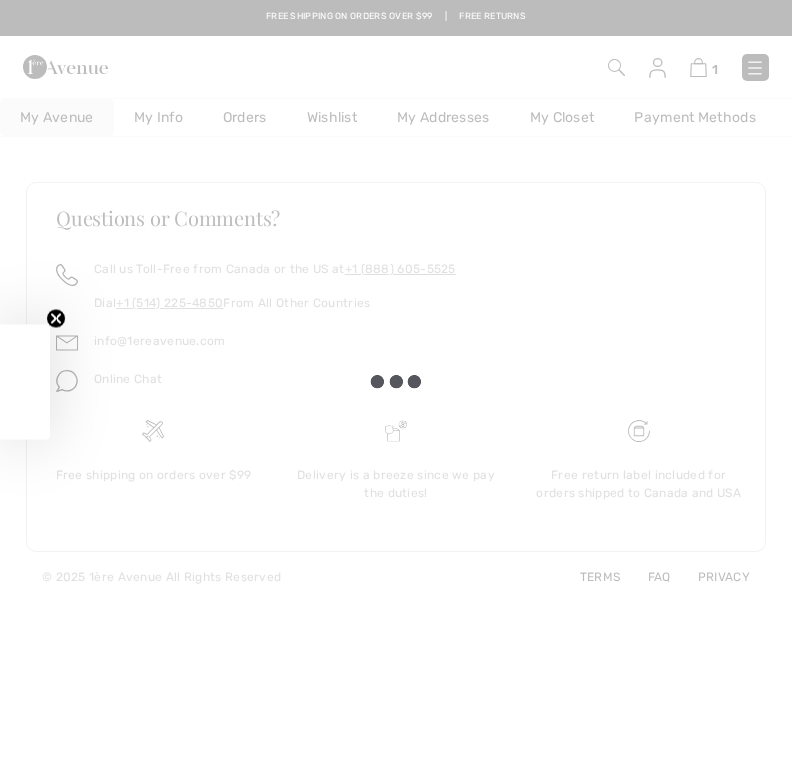 scroll, scrollTop: 0, scrollLeft: 0, axis: both 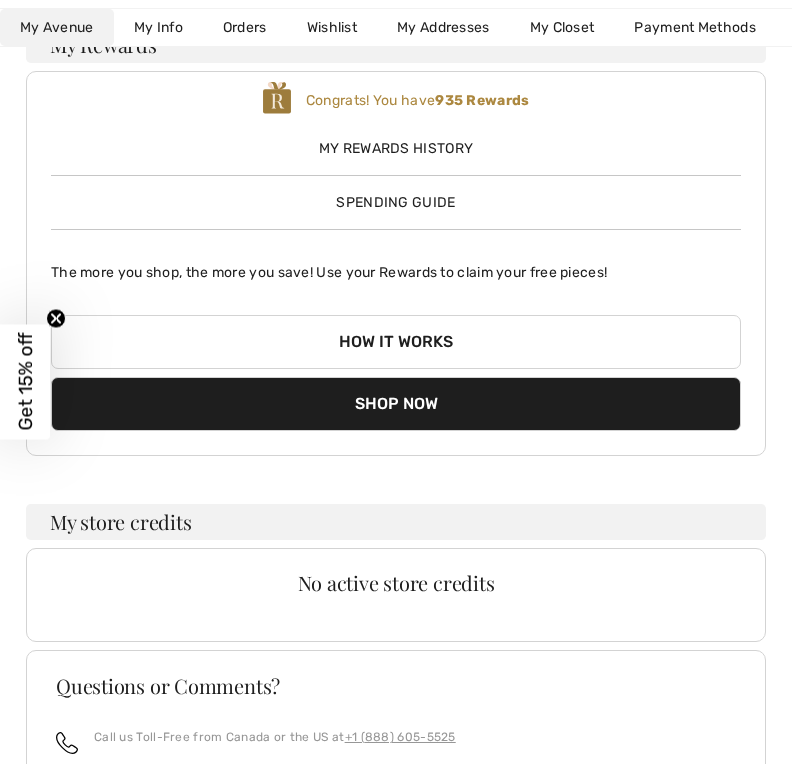 click on "Shop Now" at bounding box center [396, 404] 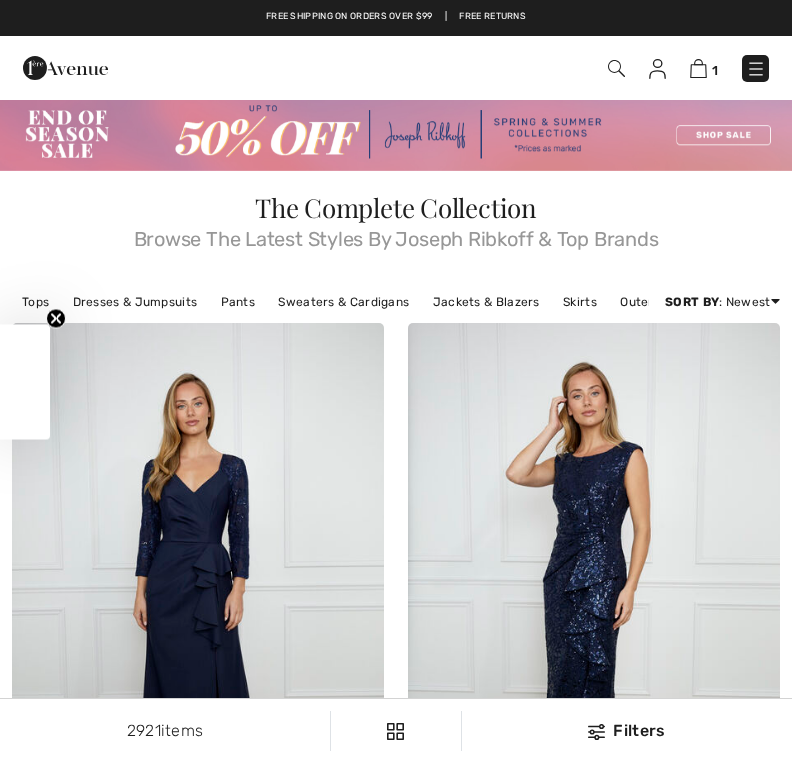 scroll, scrollTop: 0, scrollLeft: 0, axis: both 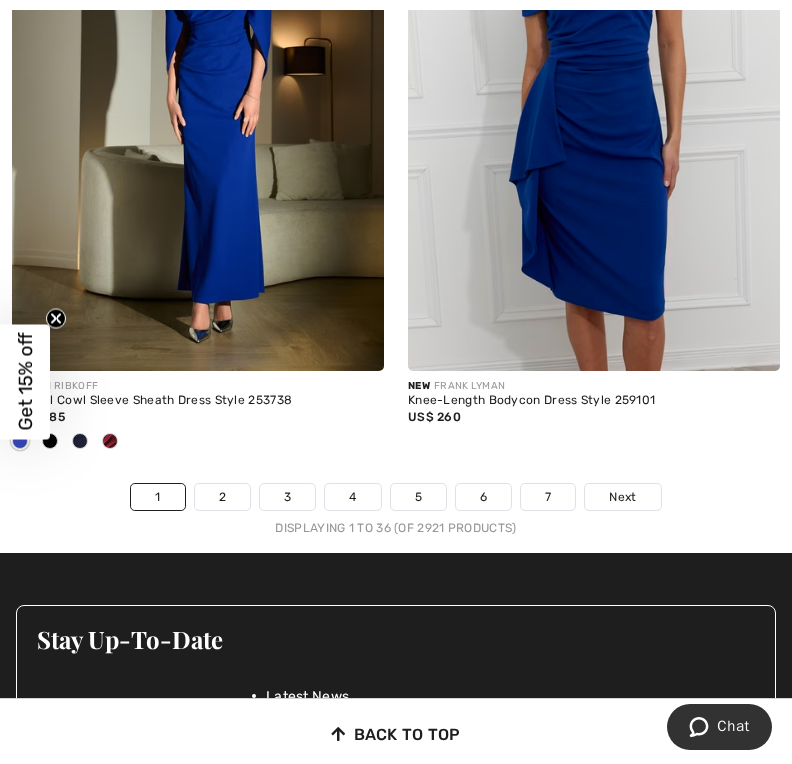 click on "Next" at bounding box center (622, 497) 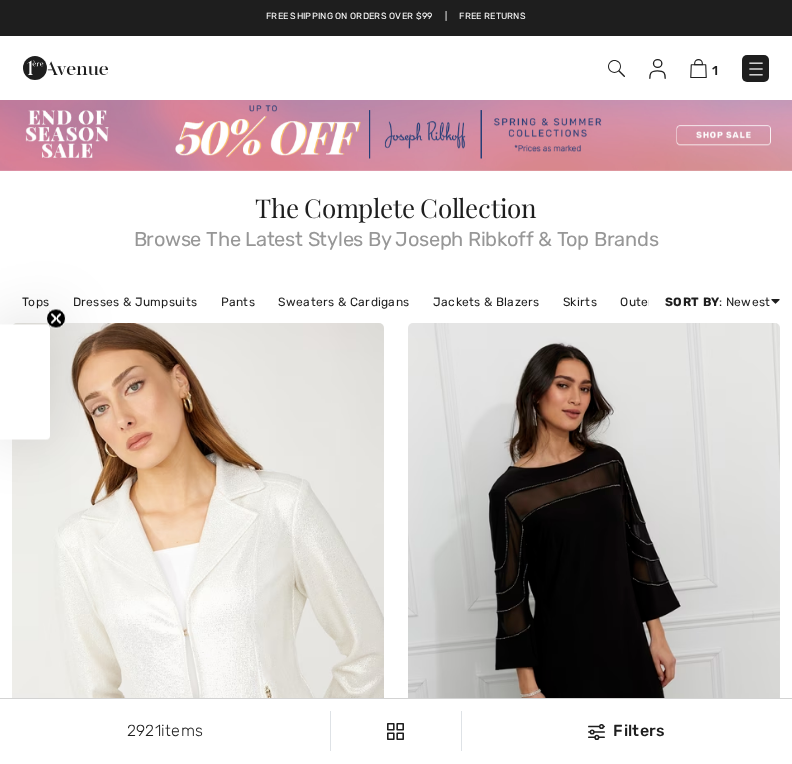 scroll, scrollTop: 0, scrollLeft: 0, axis: both 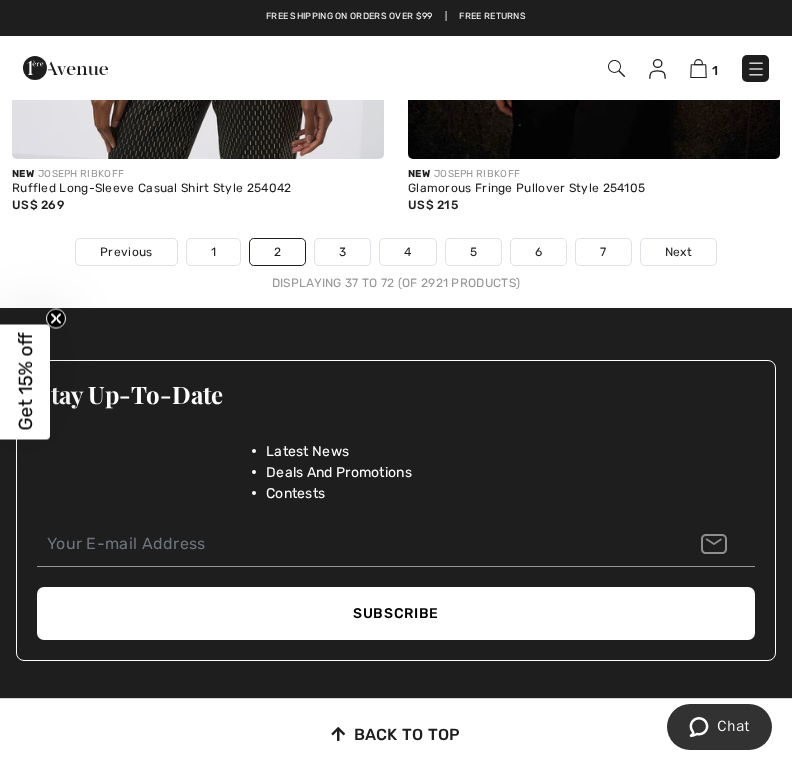 click on "Next" at bounding box center (678, 252) 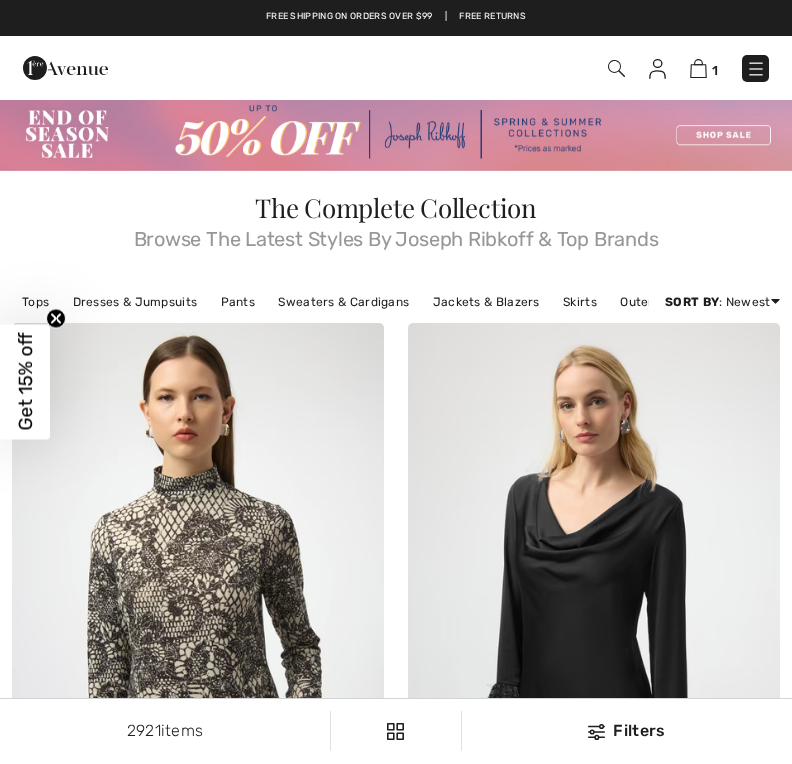 checkbox on "true" 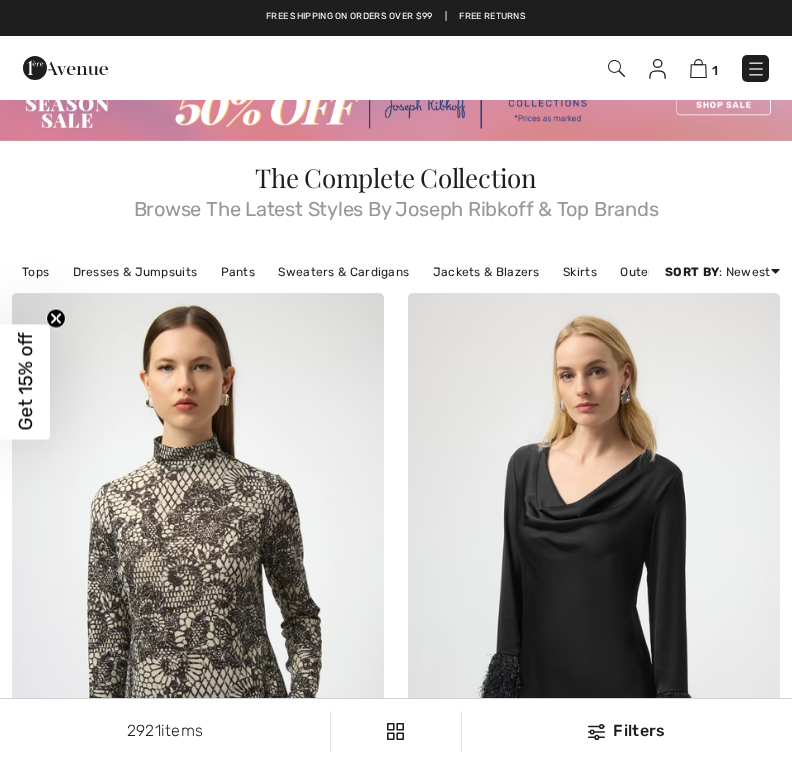 scroll, scrollTop: 0, scrollLeft: 0, axis: both 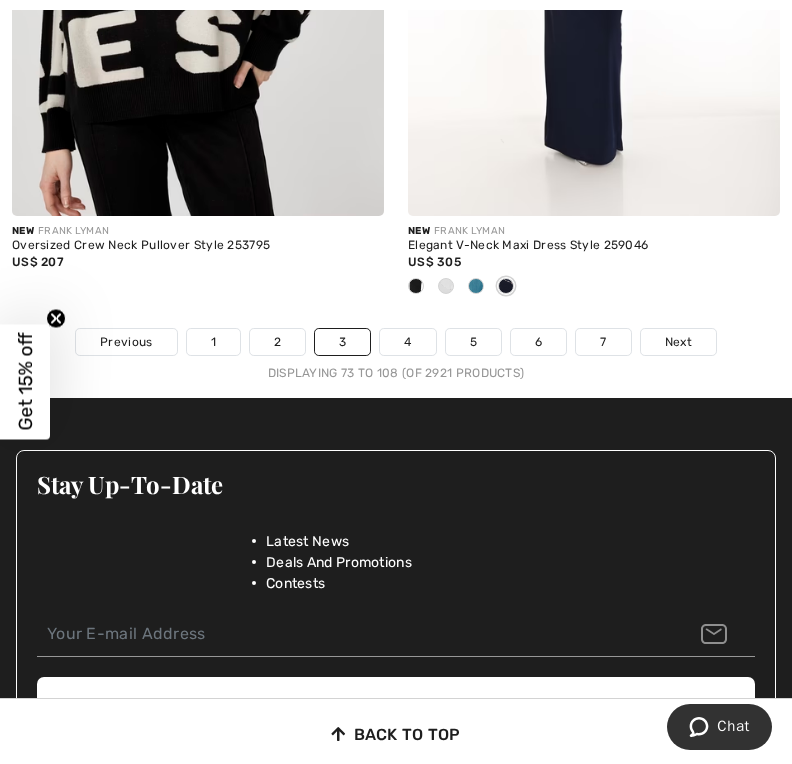click on "Next" at bounding box center (678, 342) 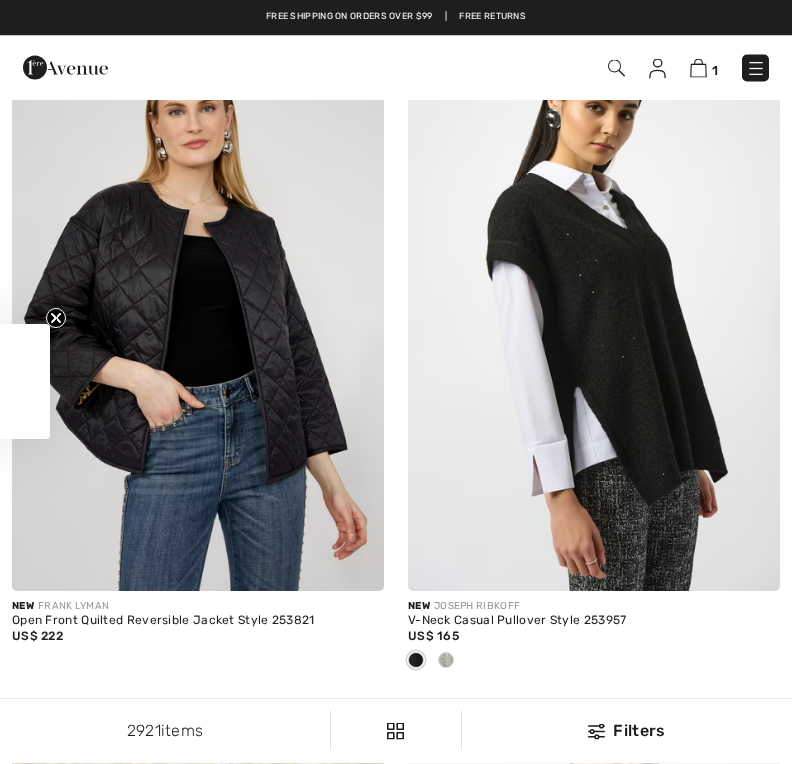 scroll, scrollTop: 0, scrollLeft: 0, axis: both 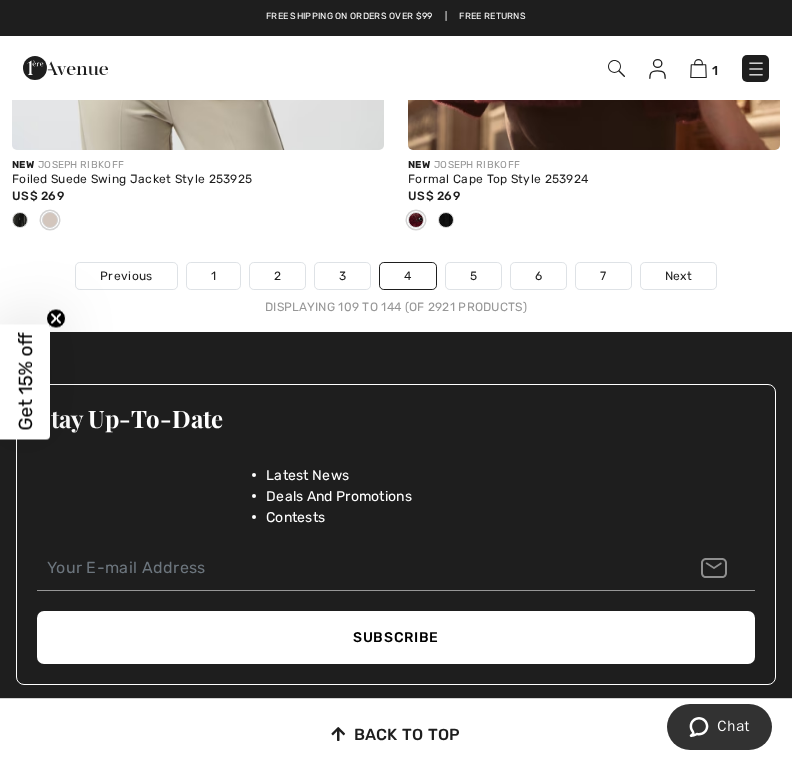 click on "2" at bounding box center [277, 276] 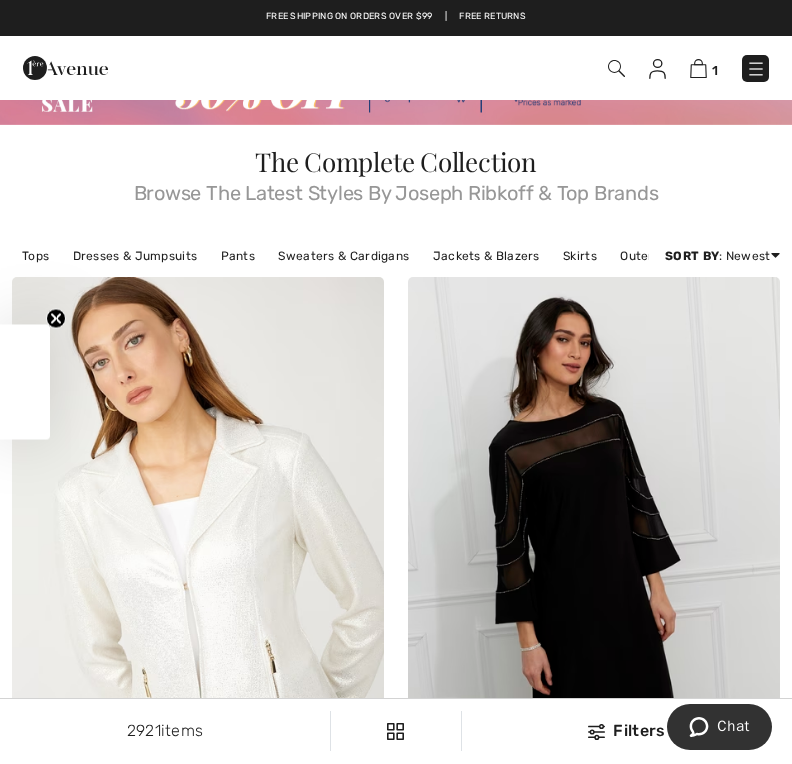 scroll, scrollTop: 0, scrollLeft: 0, axis: both 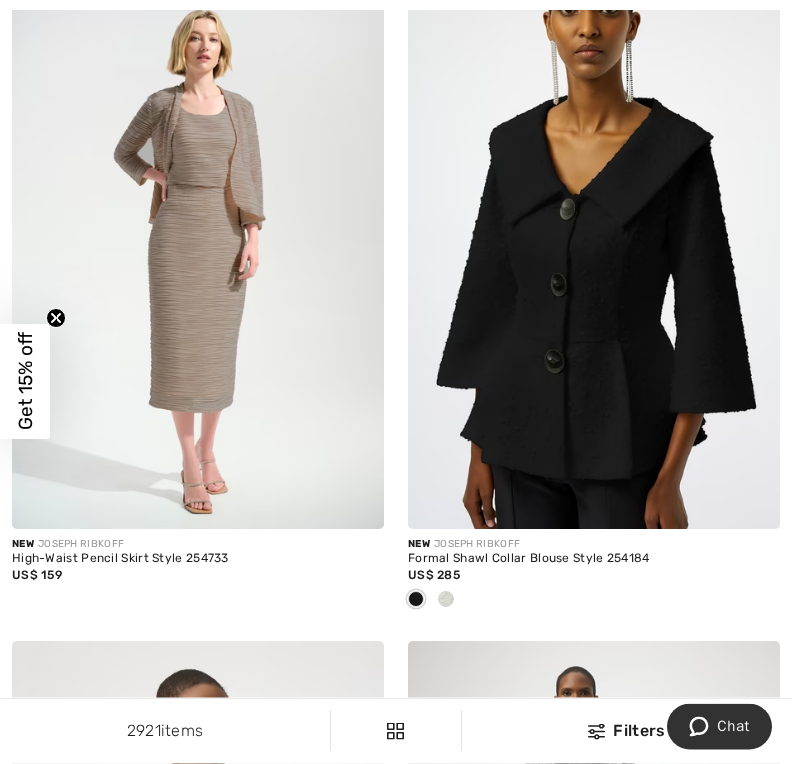 click at bounding box center [594, 251] 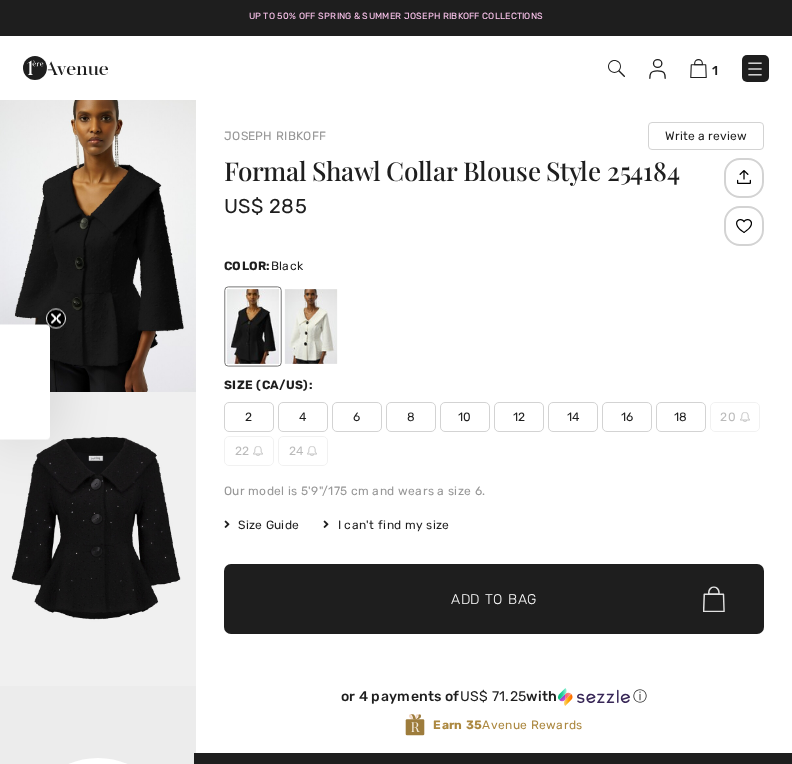 click on "14" at bounding box center [573, 417] 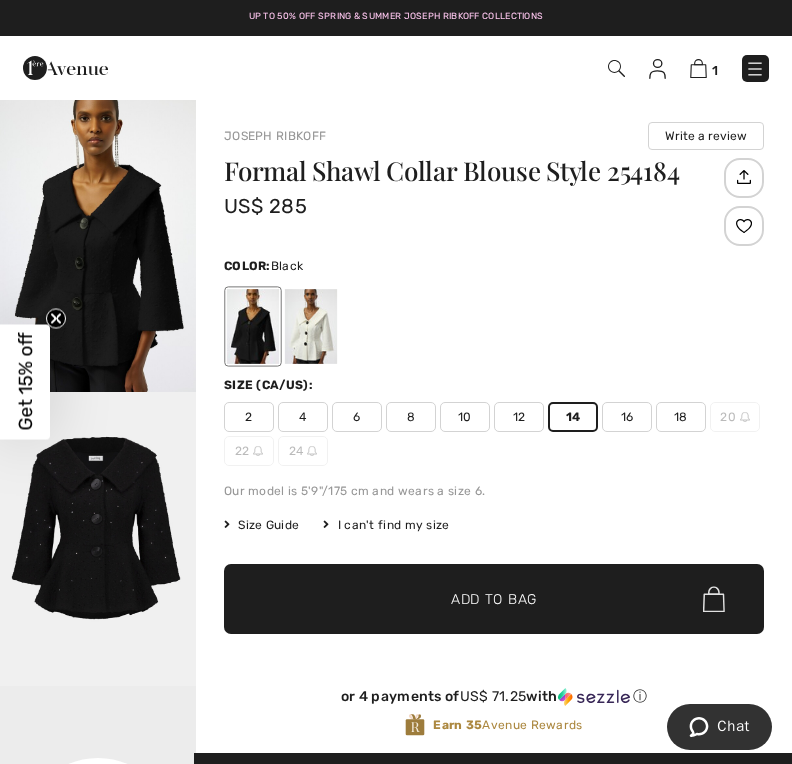 scroll, scrollTop: 0, scrollLeft: 0, axis: both 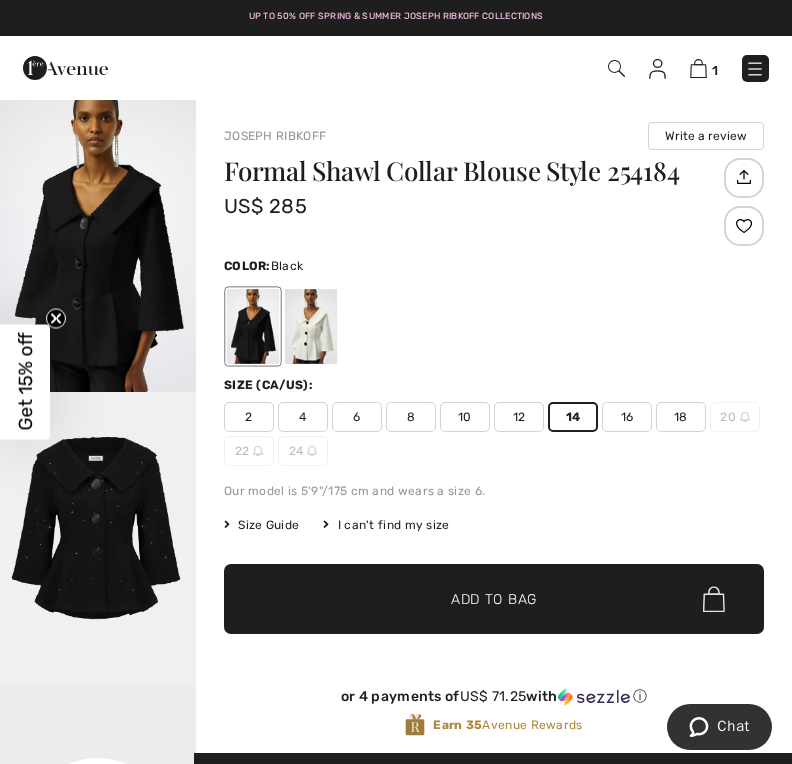 click on "Add to Bag" at bounding box center (494, 599) 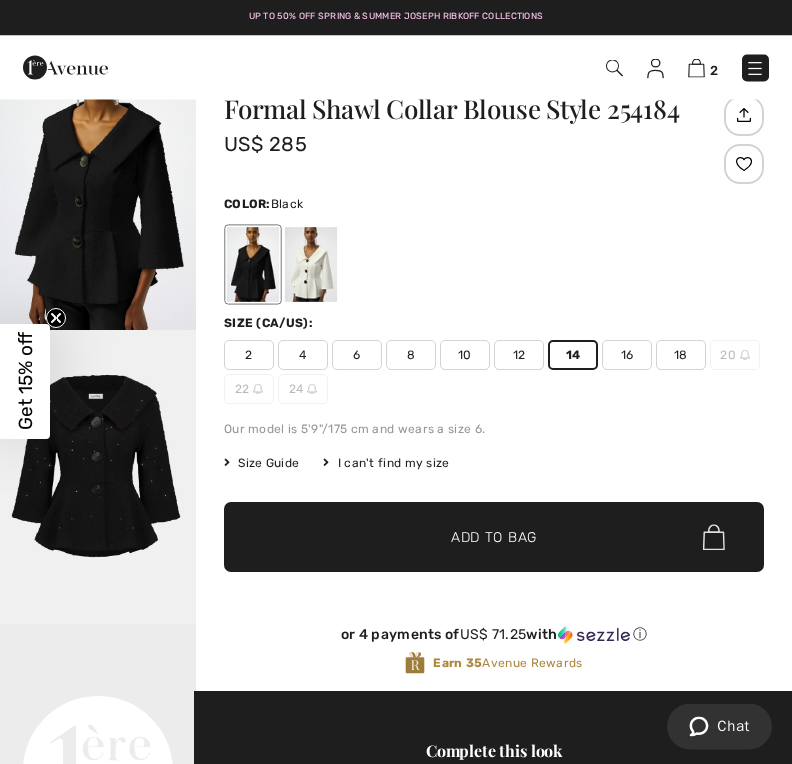 scroll, scrollTop: 62, scrollLeft: 0, axis: vertical 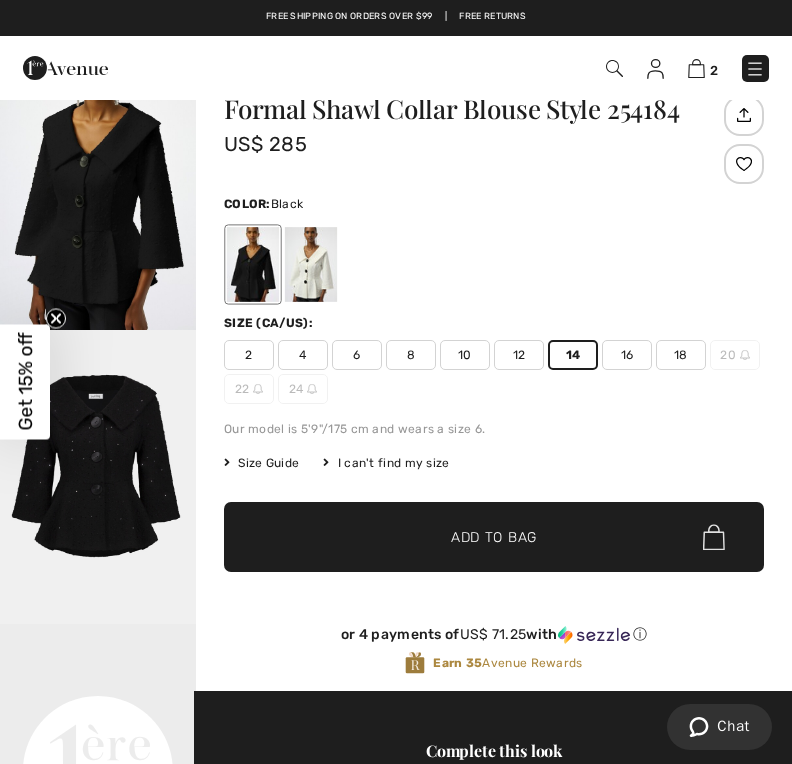 click on "2" at bounding box center (703, 68) 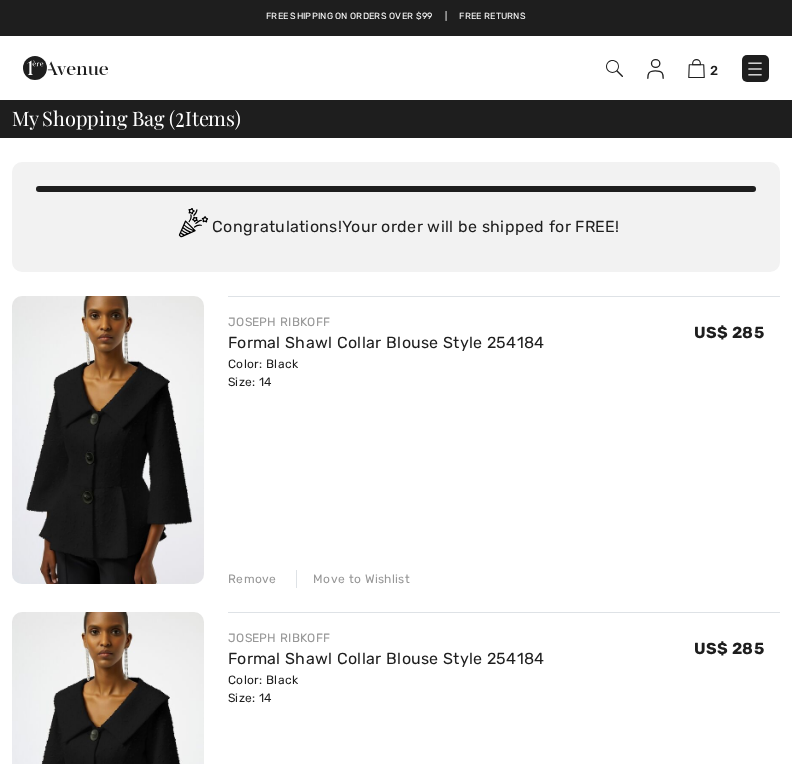 scroll, scrollTop: 0, scrollLeft: 0, axis: both 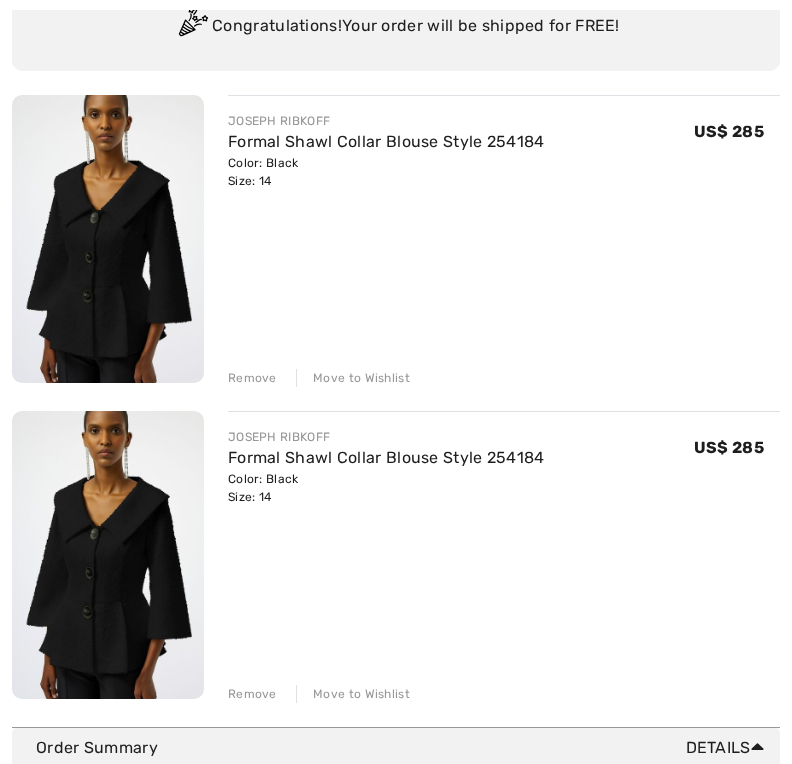 click on "Remove
Move to Wishlist" at bounding box center (504, 376) 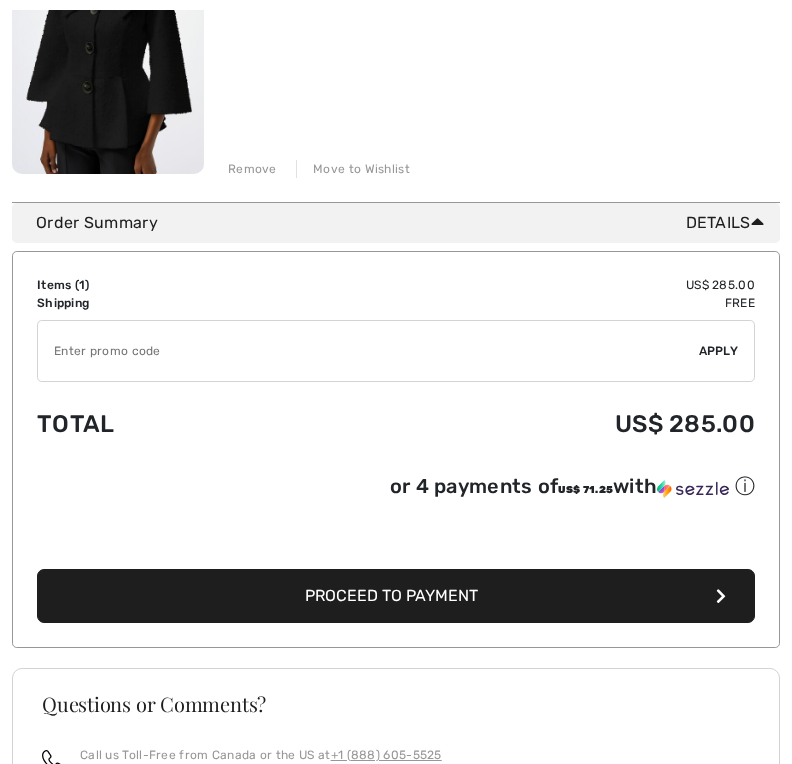 scroll, scrollTop: 417, scrollLeft: 0, axis: vertical 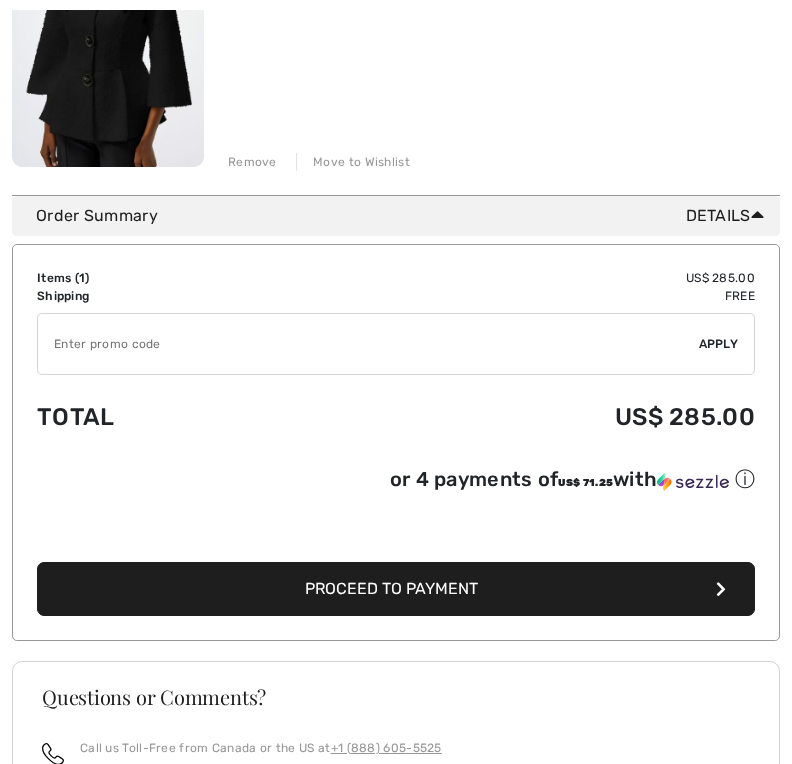 click on "Proceed to Payment" at bounding box center [391, 588] 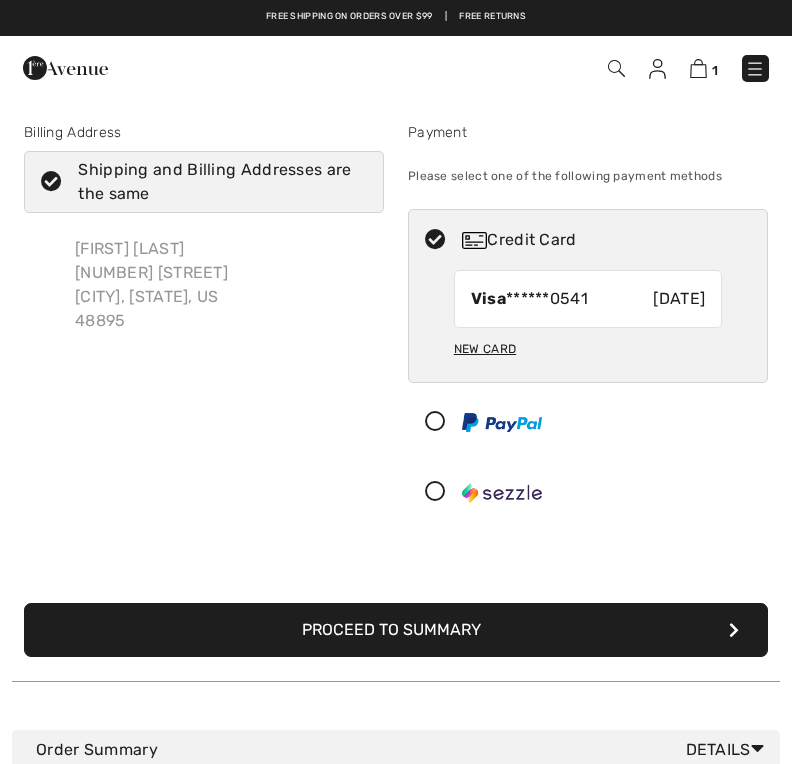 scroll, scrollTop: 0, scrollLeft: 0, axis: both 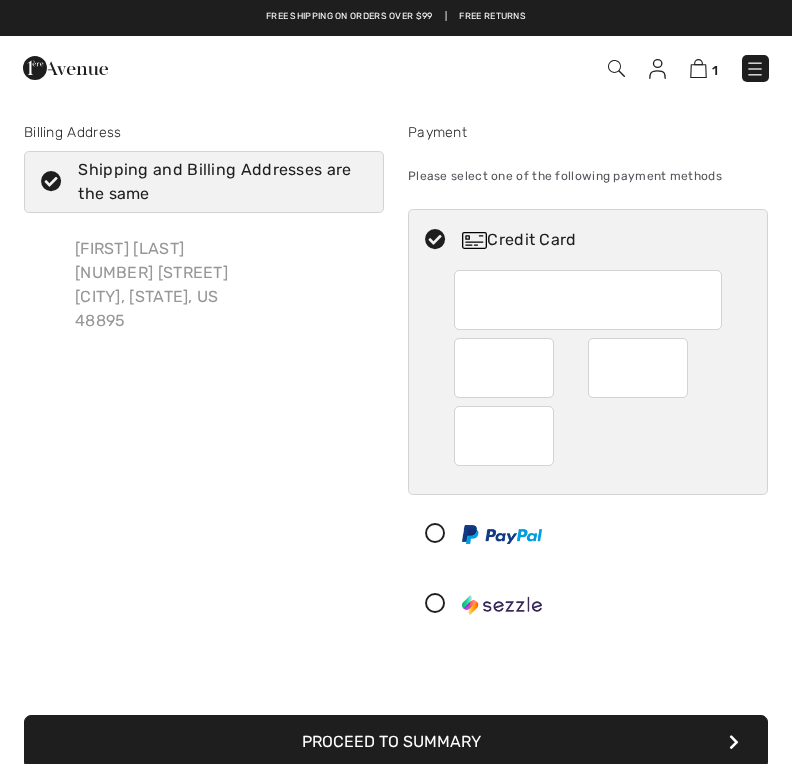 click on "Billing Address
Shipping and Billing Addresses are the same
Maridieth Summers
1854 Epley road
Williamston, MI, US
48895
Maridieth
Summers
1854 Epley road
Williamston
Country
Canada
United States
Afghanistan
Aland Islands
Albania
Algeria
American Samoa
Andorra
Angola
Anguilla
Antarctica
Antigua and Barbuda
Argentina
Armenia
Aruba
Australia
Austria
Azerbaijan
Bahamas
Bahrain
Bangladesh
Barbados
Belarus
Belgium
Belize
Benin Bermuda" at bounding box center [204, 382] 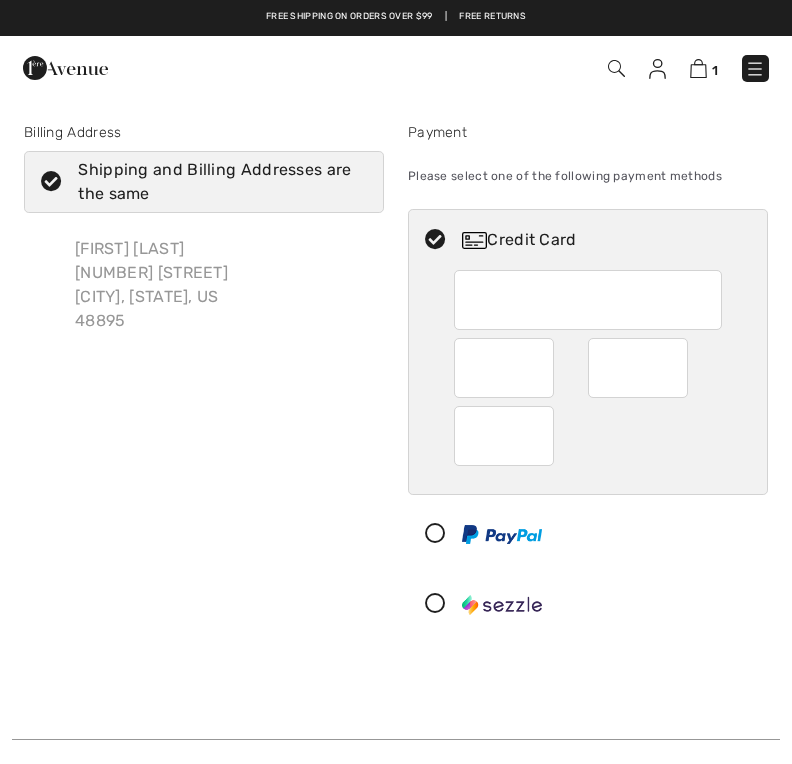 radio on "true" 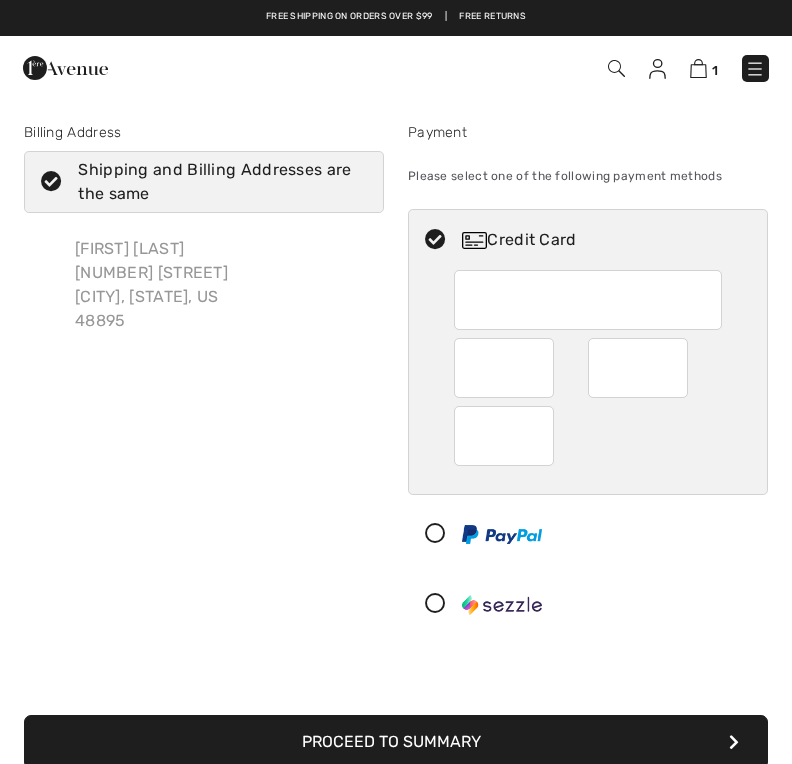 click on "Billing Address
Shipping and Billing Addresses are the same
Maridieth Summers
1854 Epley road
Williamston, MI, US
48895
Maridieth
Summers
1854 Epley road
Williamston
Country
Canada
United States
Afghanistan
Aland Islands
Albania
Algeria
American Samoa
Andorra
Angola
Anguilla
Antarctica
Antigua and Barbuda
Argentina
Armenia
Aruba
Australia
Austria
Azerbaijan
Bahamas
Bahrain
Bangladesh
Barbados
Belarus
Belgium
Belize
Benin Bermuda" at bounding box center [204, 382] 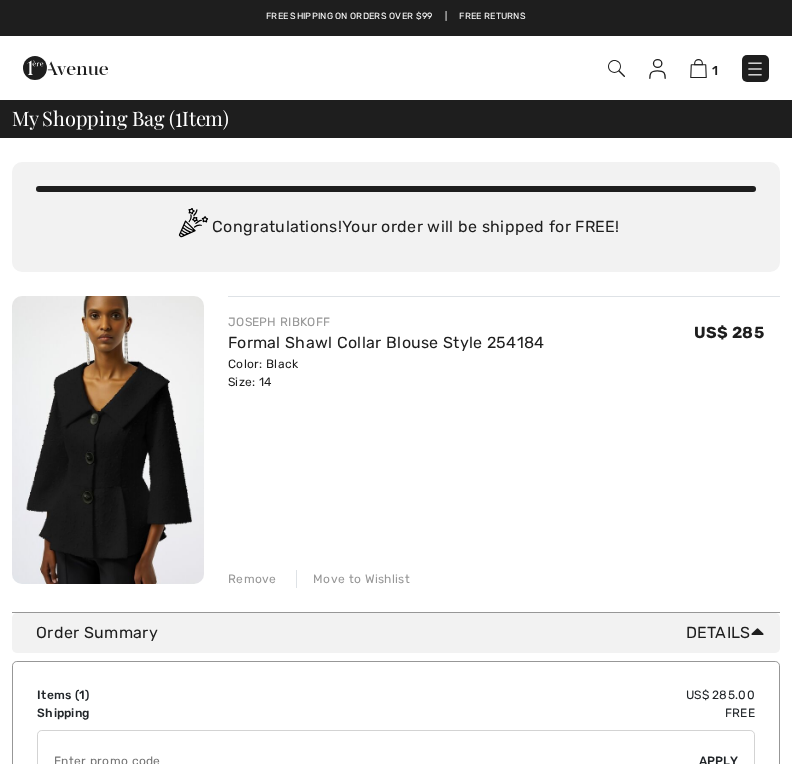 scroll, scrollTop: 448, scrollLeft: 0, axis: vertical 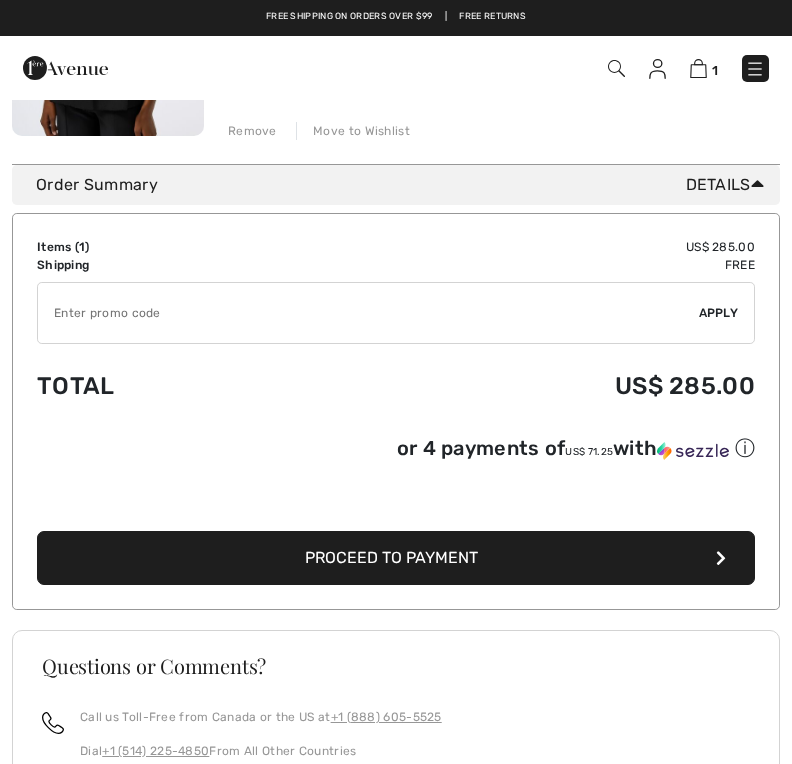 click on "Proceed to Payment" at bounding box center [396, 558] 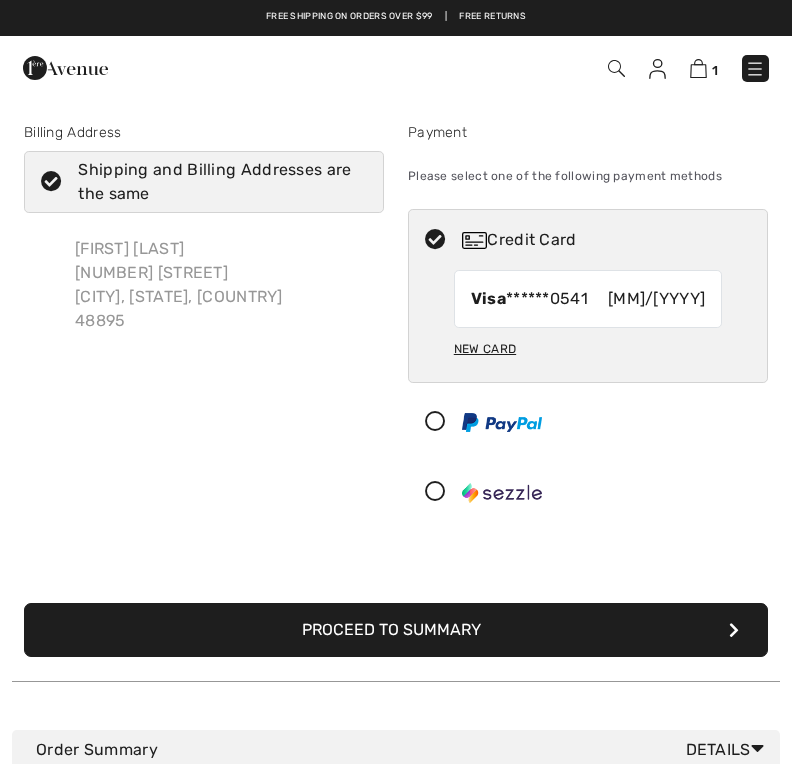 scroll, scrollTop: 0, scrollLeft: 0, axis: both 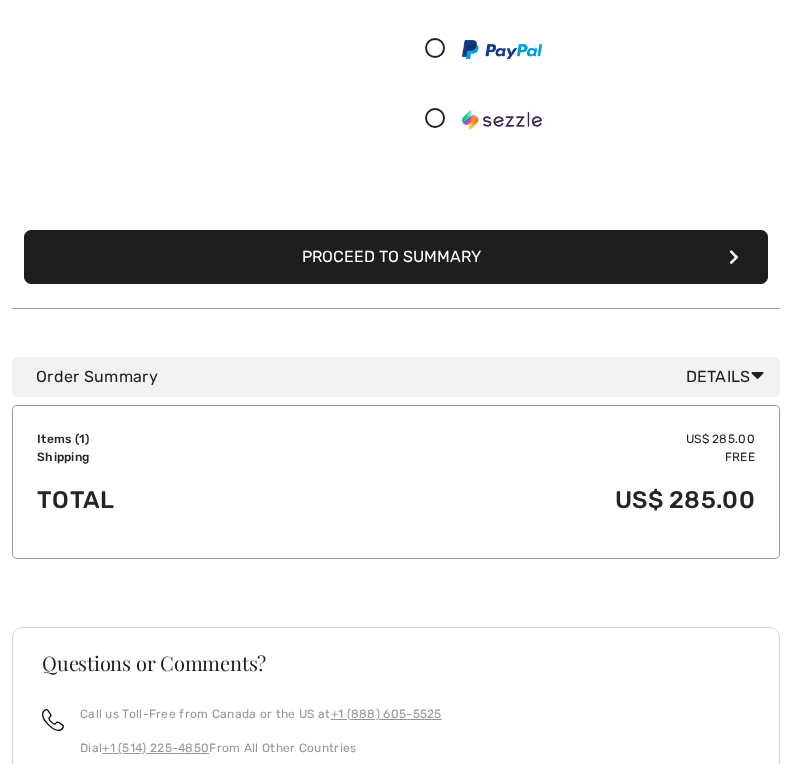 click on "Proceed to Summary" at bounding box center [396, 257] 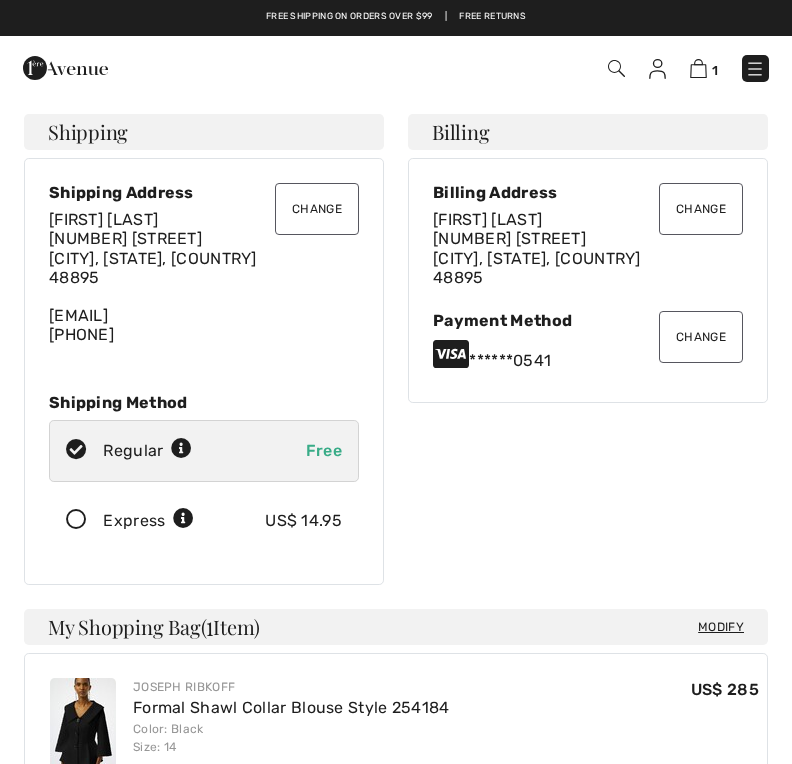 scroll, scrollTop: 0, scrollLeft: 0, axis: both 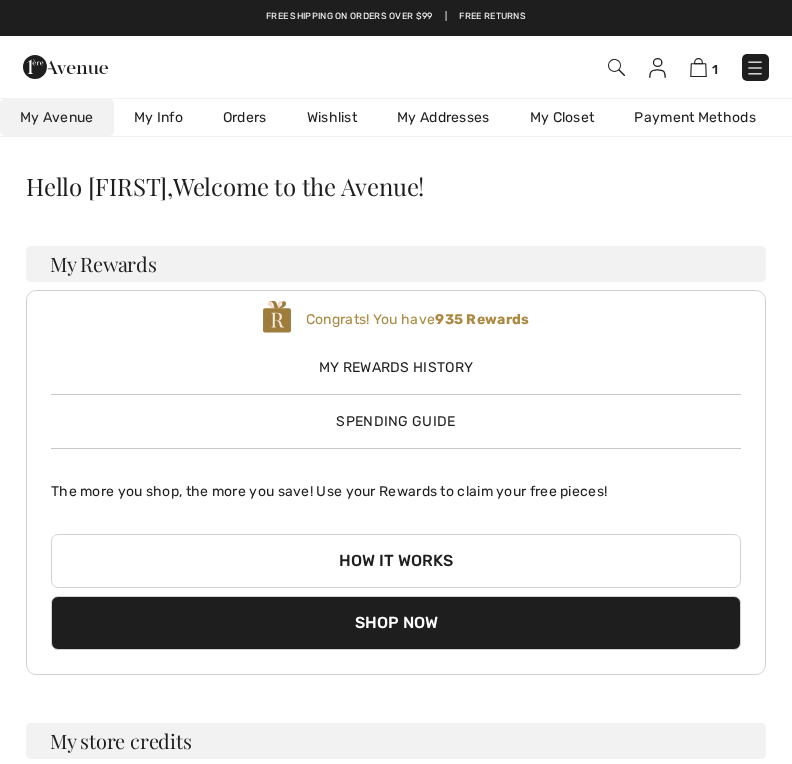 checkbox on "true" 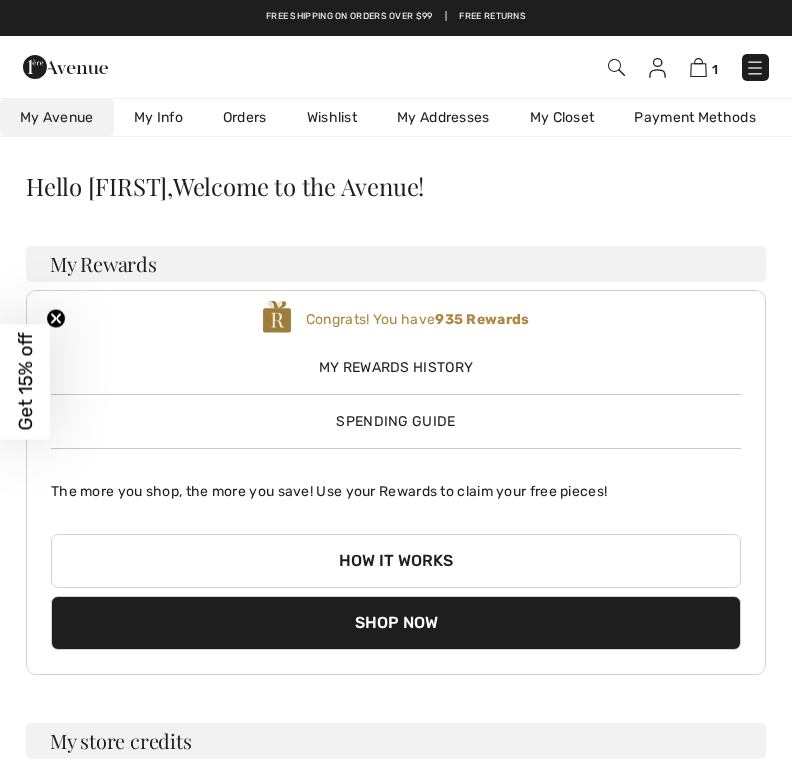 click on "My Rewards History
Spending Guide" at bounding box center (396, 386) 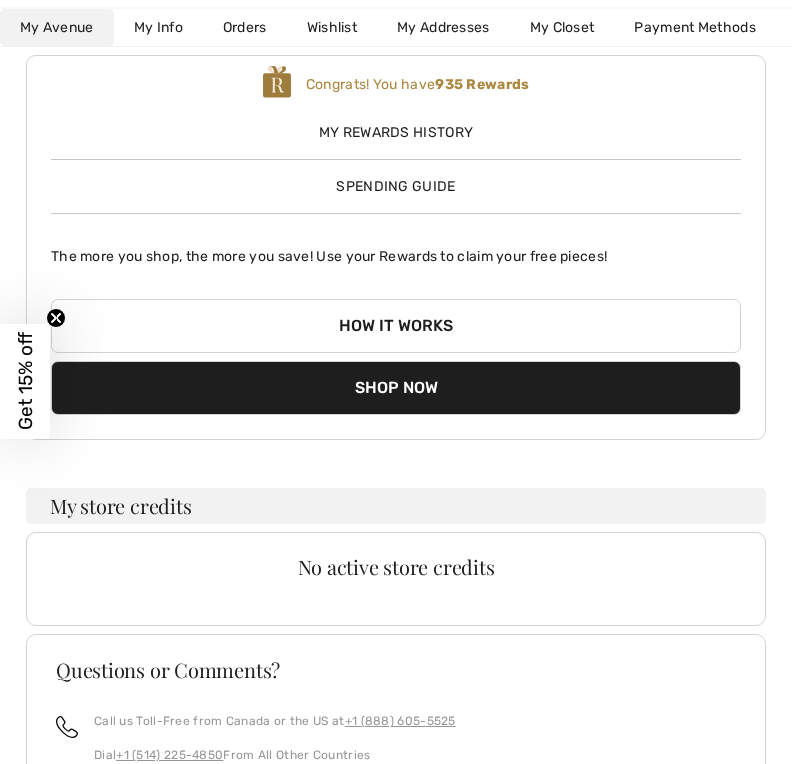 scroll, scrollTop: 235, scrollLeft: 0, axis: vertical 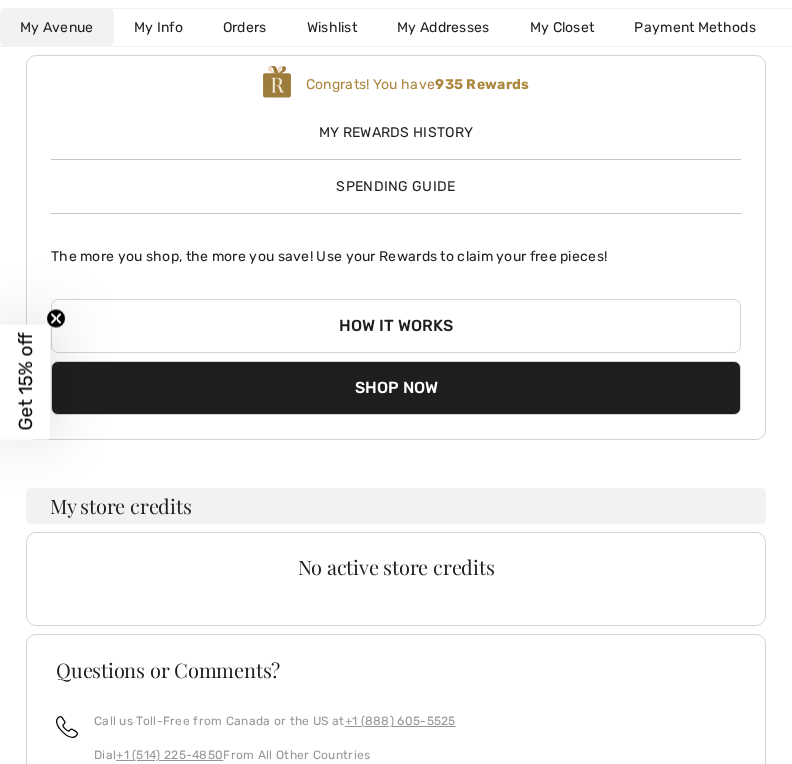 click on "How it works" at bounding box center (396, 326) 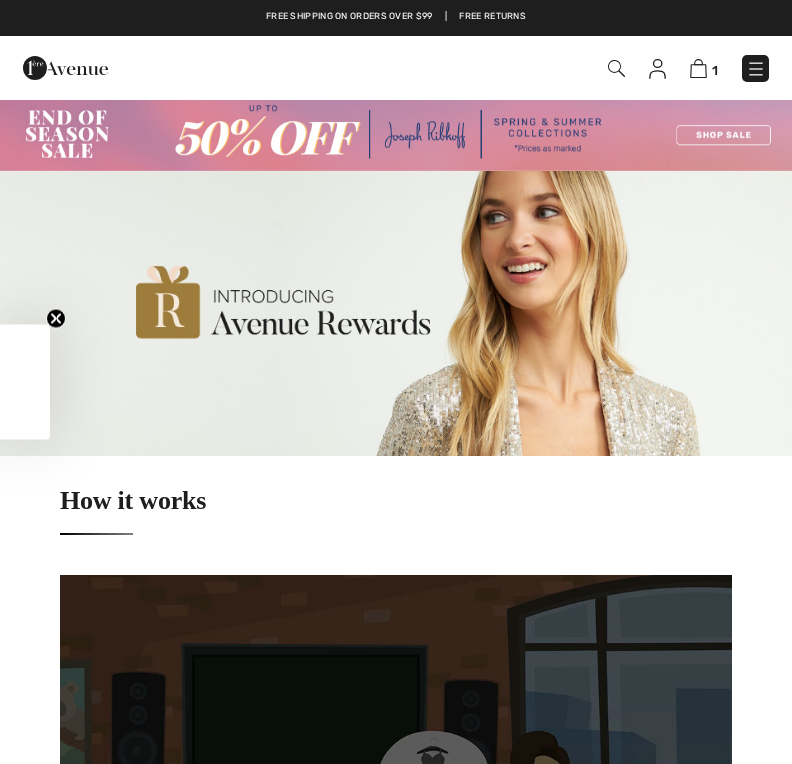 checkbox on "true" 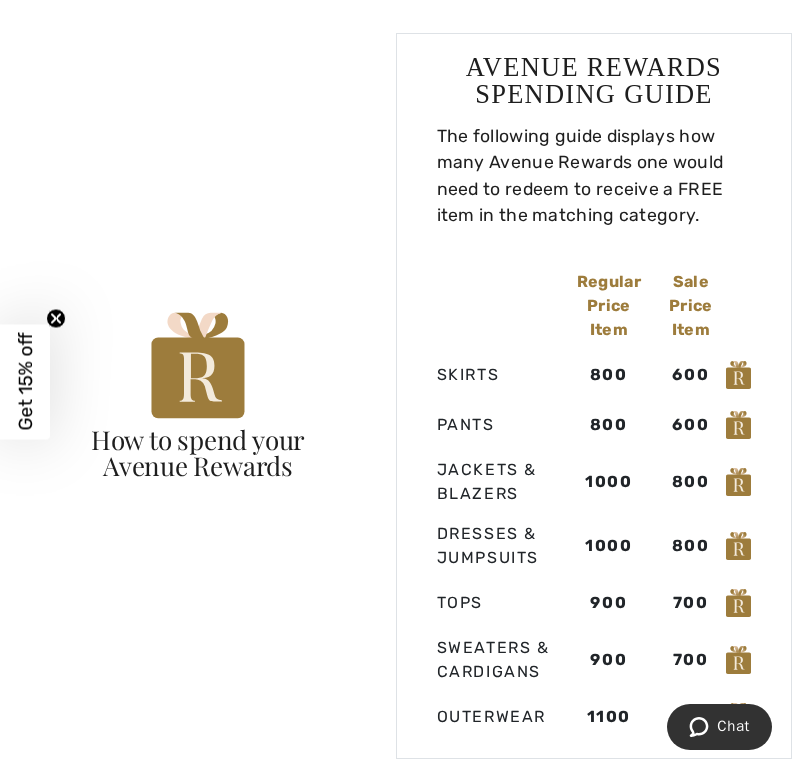 scroll, scrollTop: 1246, scrollLeft: 0, axis: vertical 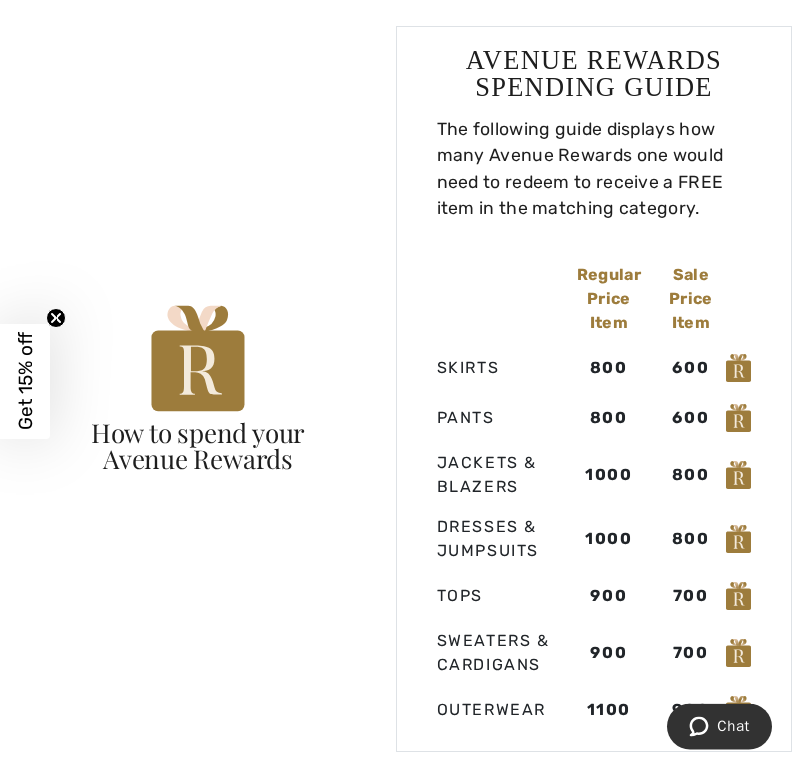 click on "How to spend your Avenue Rewards" at bounding box center (198, 447) 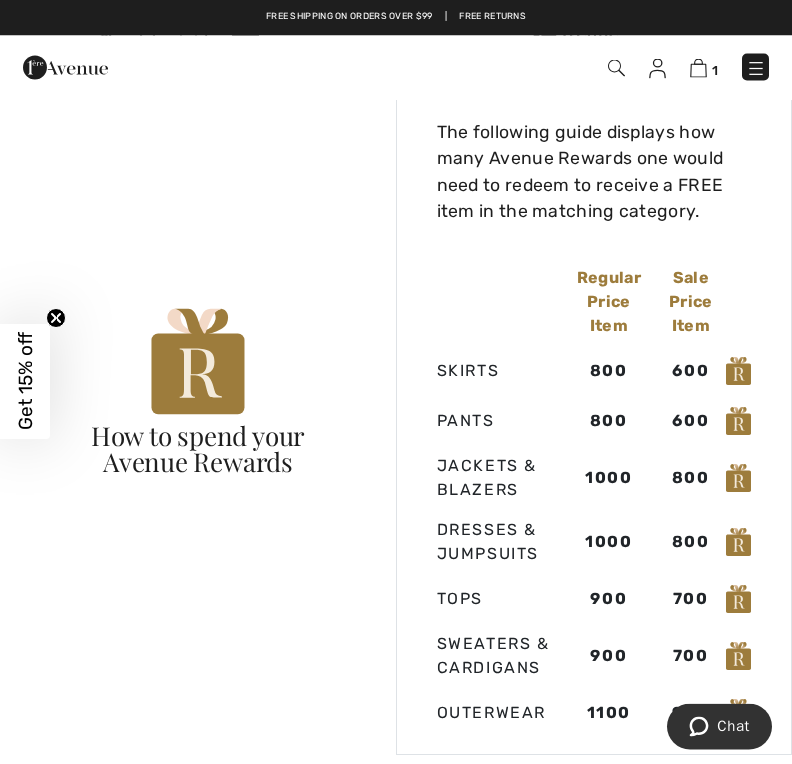 scroll, scrollTop: 1239, scrollLeft: 0, axis: vertical 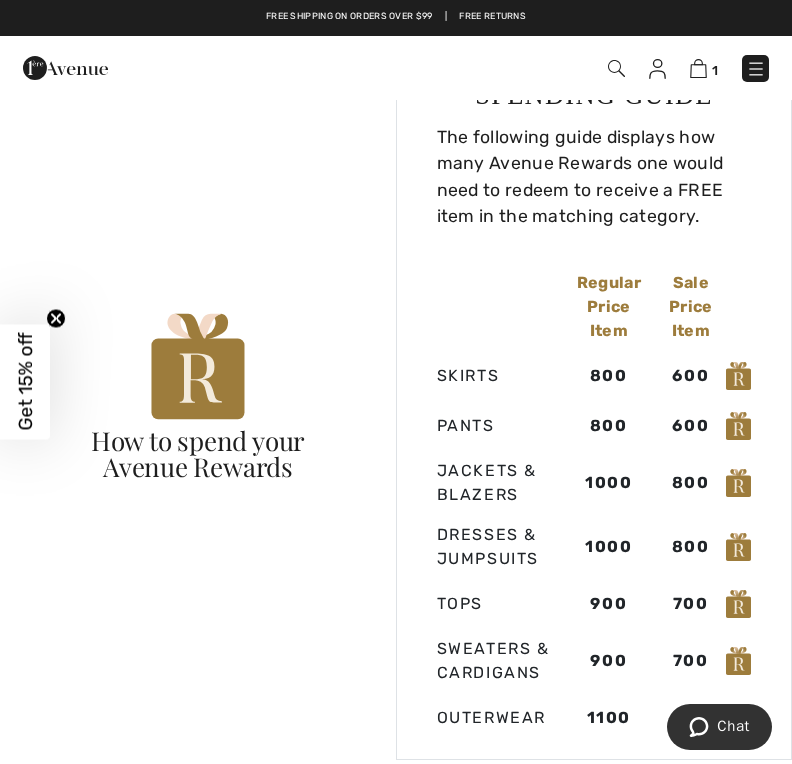 click on "900" at bounding box center [608, 603] 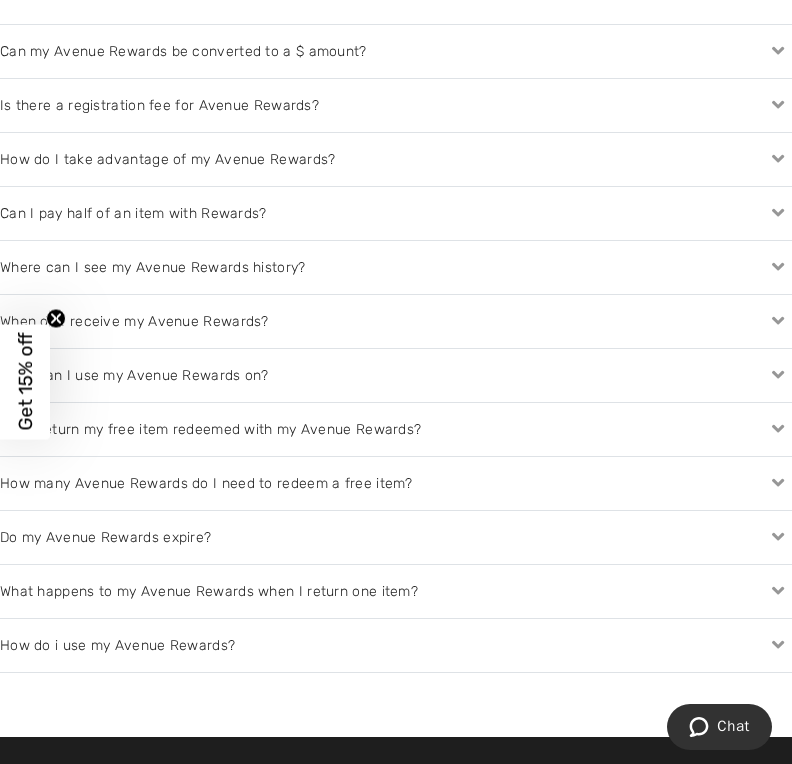 scroll, scrollTop: 2363, scrollLeft: 0, axis: vertical 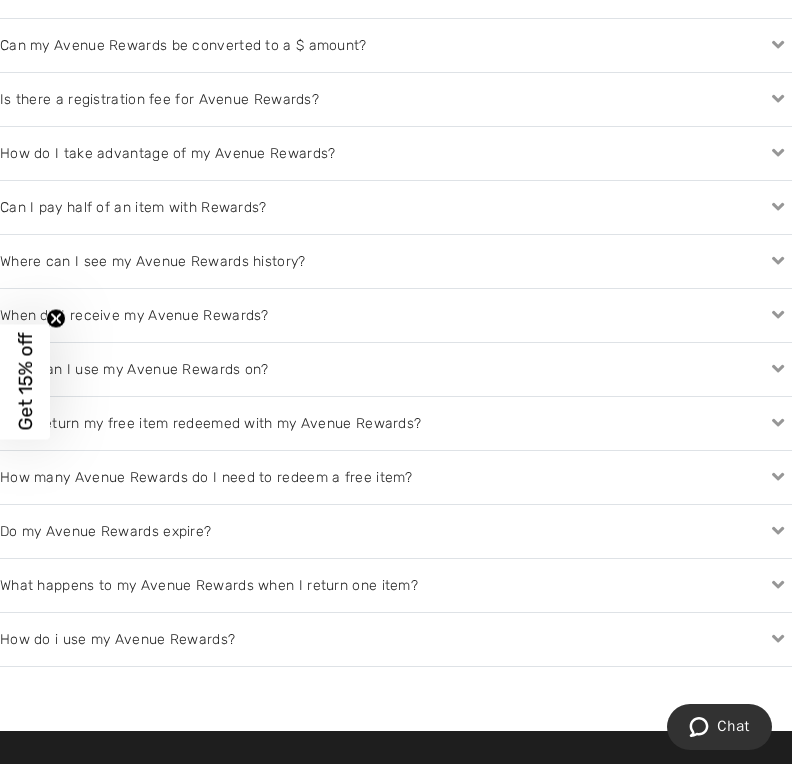 click on "How do I take advantage of my Avenue Rewards?" at bounding box center [396, 153] 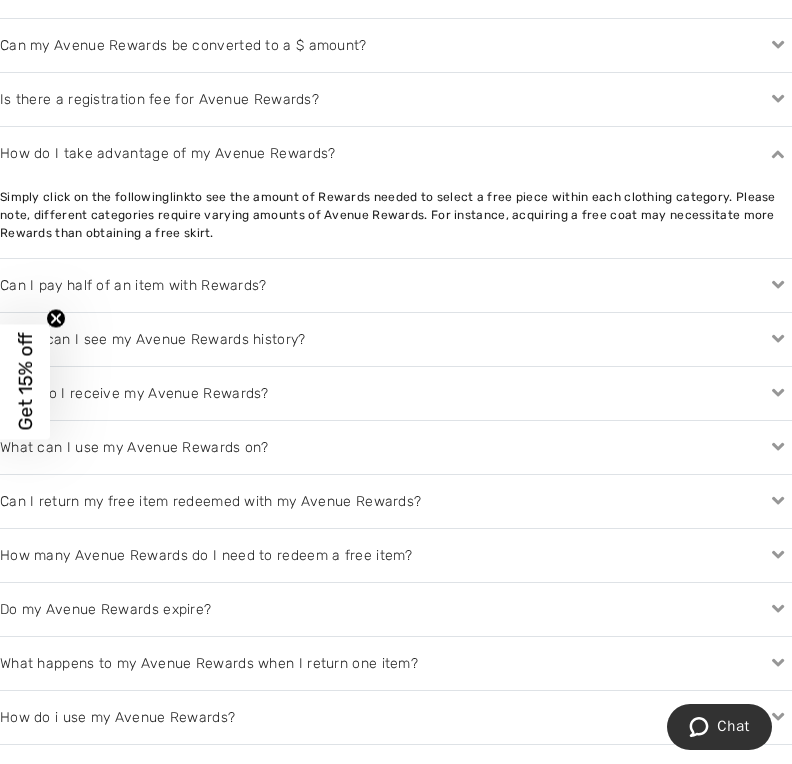 click on "Simply click on the following  link  to see the amount of Rewards needed to select a free piece within each clothing category. Please note, different categories require varying amounts of Avenue Rewards. For instance, acquiring a free coat may necessitate more Rewards than obtaining a free skirt." at bounding box center [396, 215] 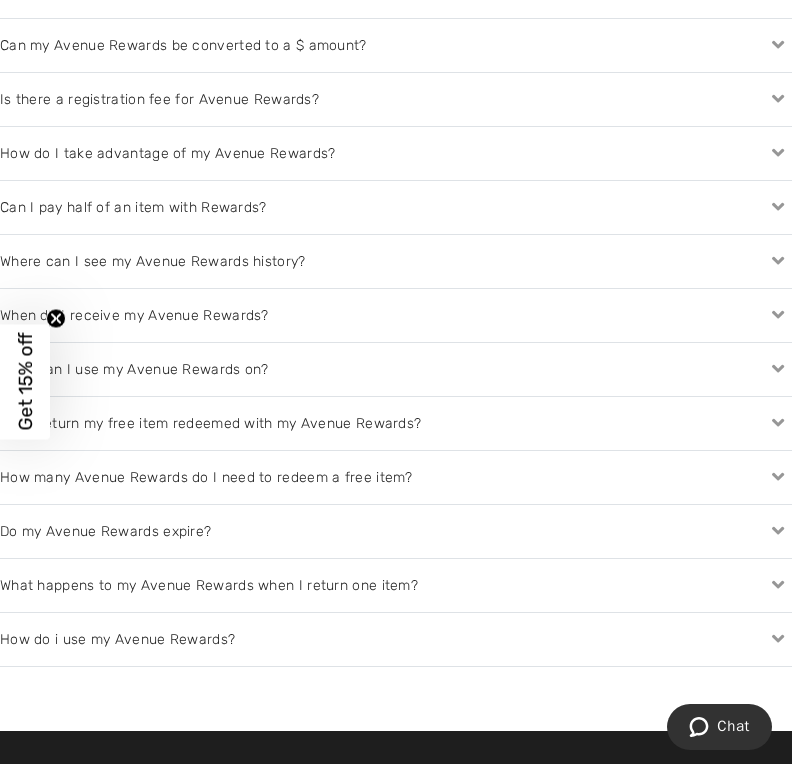 click on "How do I take advantage of my Avenue Rewards?" at bounding box center (396, 153) 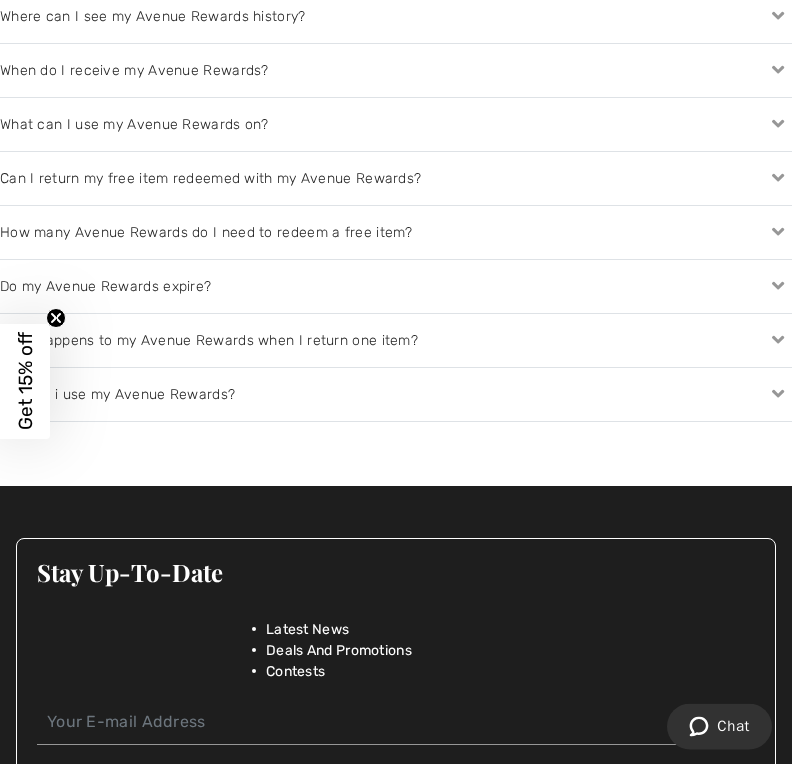 scroll, scrollTop: 2686, scrollLeft: 0, axis: vertical 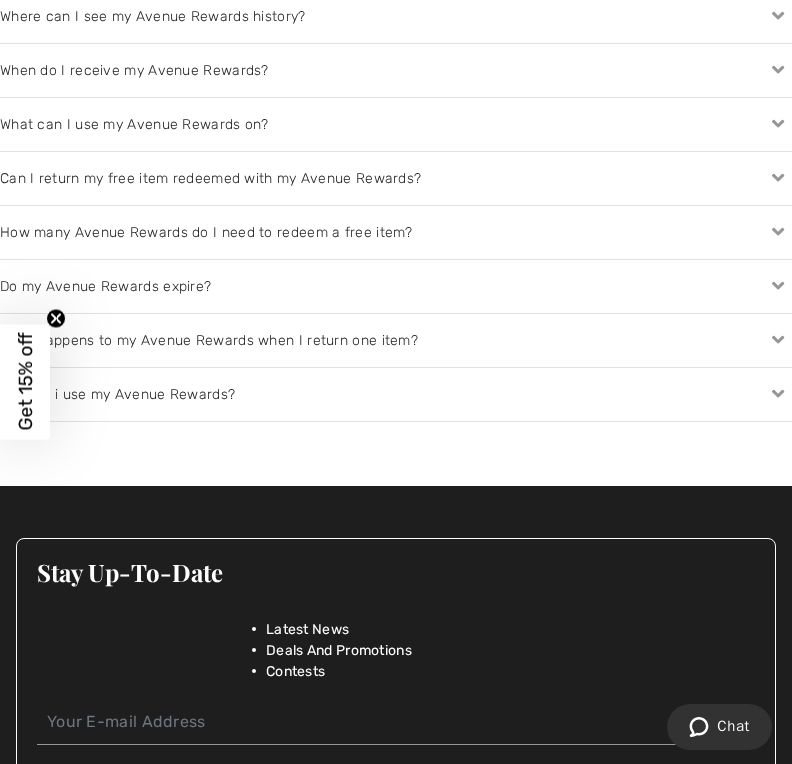 click on "How do i use my Avenue Rewards?" at bounding box center [396, 394] 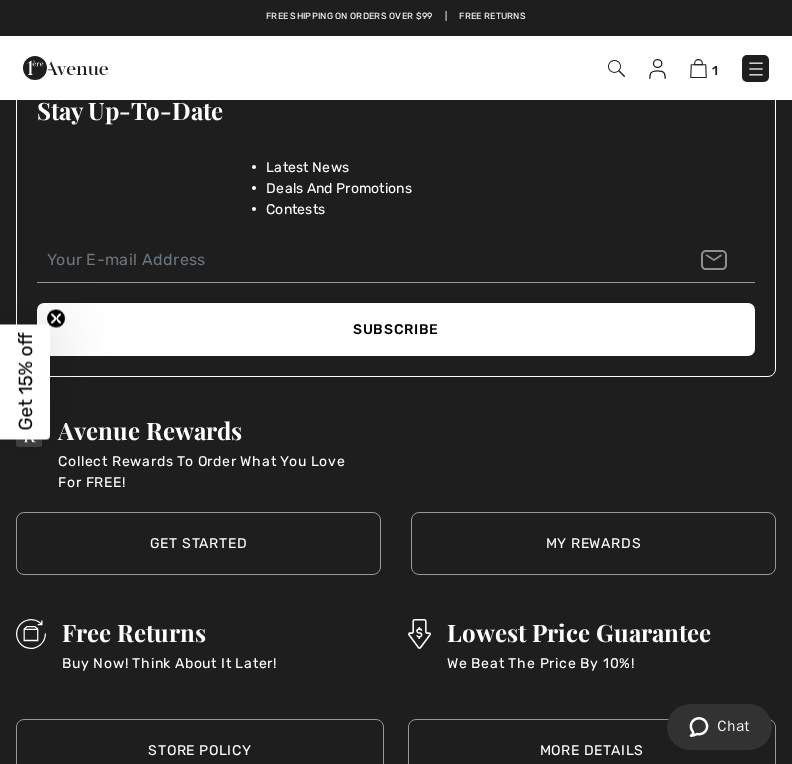 scroll, scrollTop: 3229, scrollLeft: 0, axis: vertical 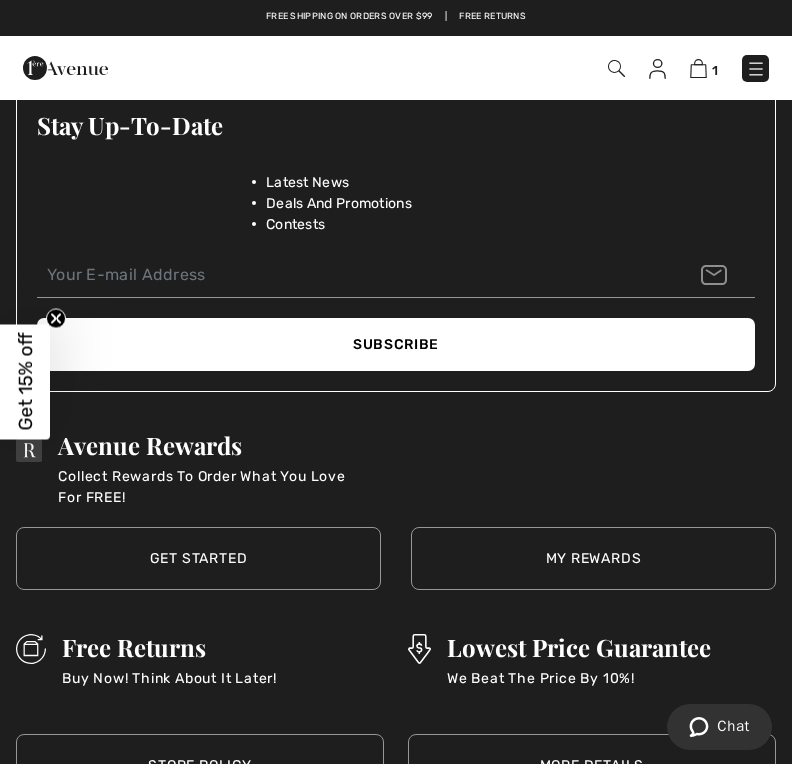 click on "Get Started" at bounding box center [198, 558] 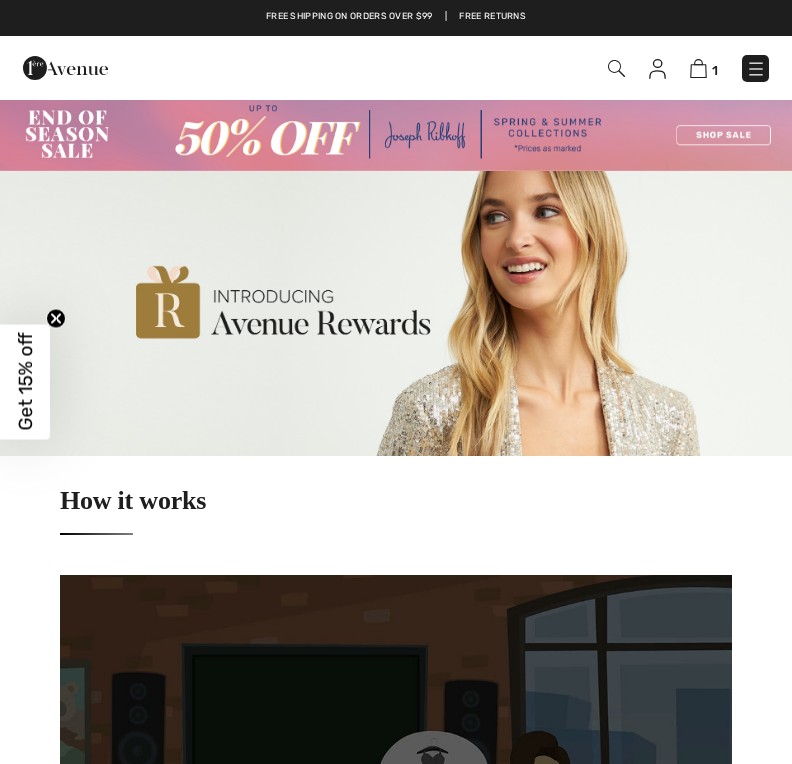 scroll, scrollTop: 0, scrollLeft: 0, axis: both 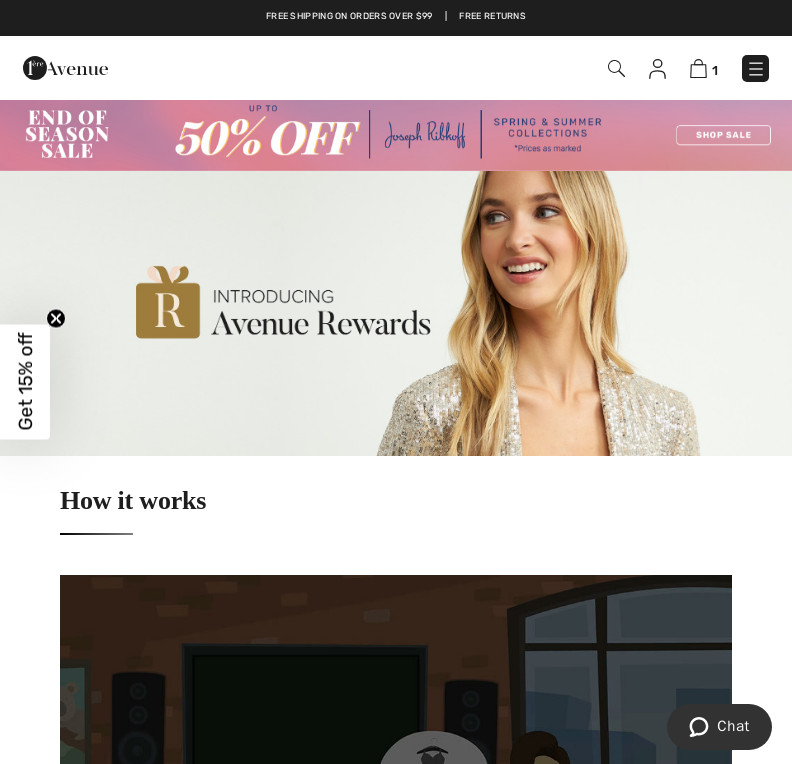 click at bounding box center (657, 69) 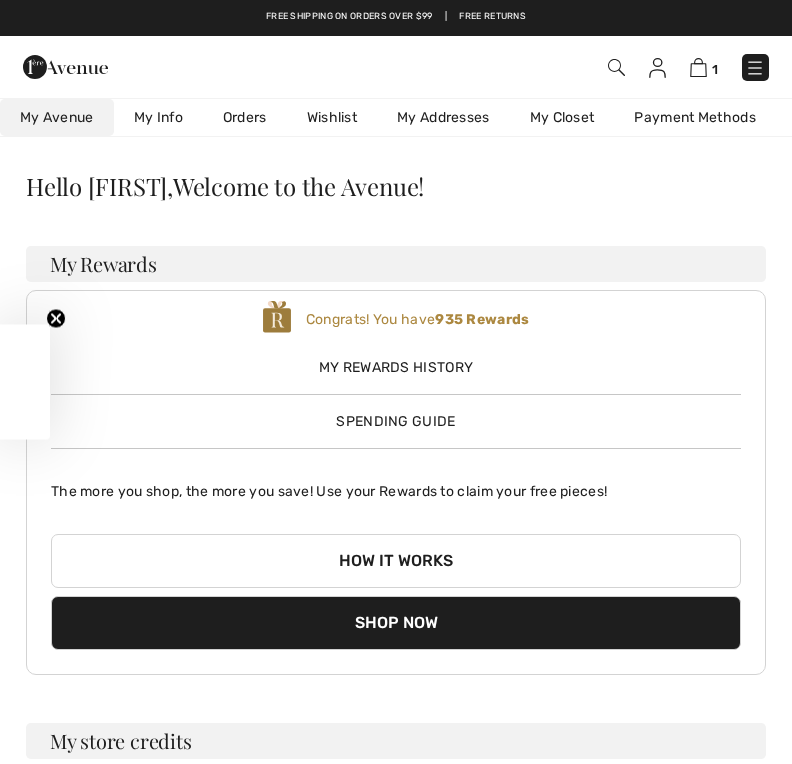 checkbox on "true" 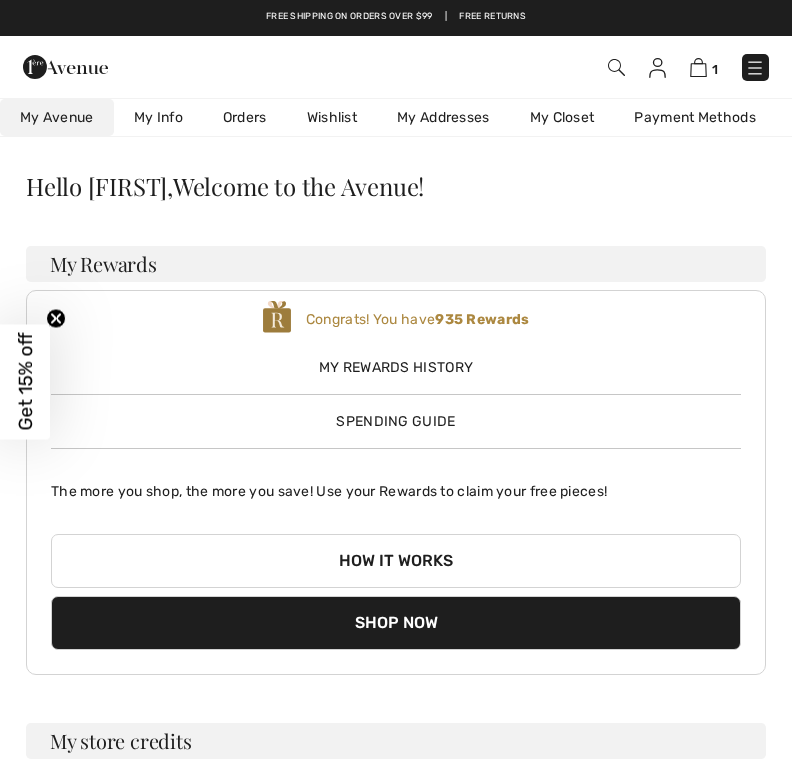 scroll, scrollTop: 0, scrollLeft: 0, axis: both 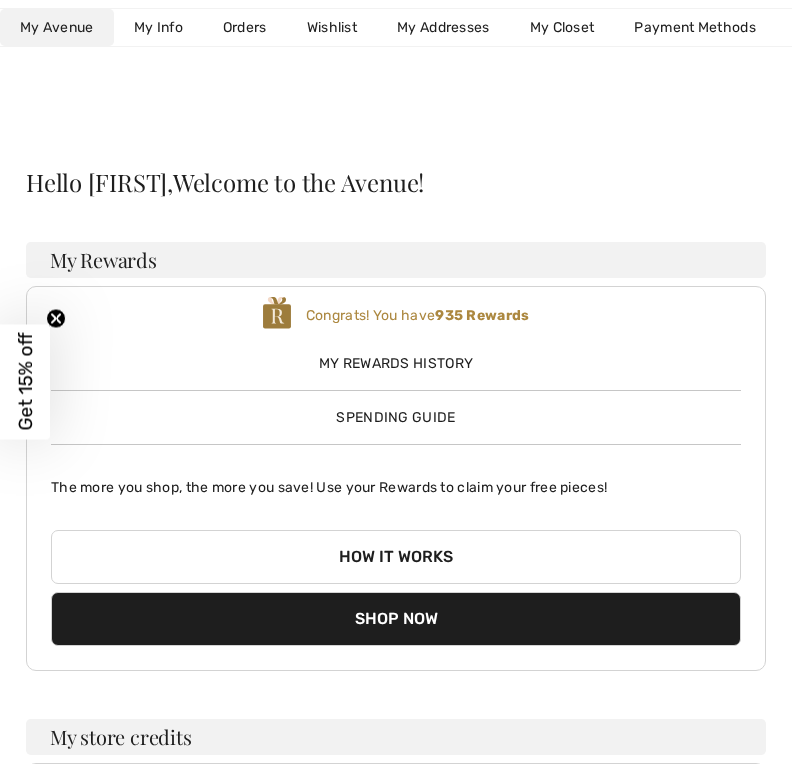 click on "Congrats! You have  935 Rewards" at bounding box center (418, 315) 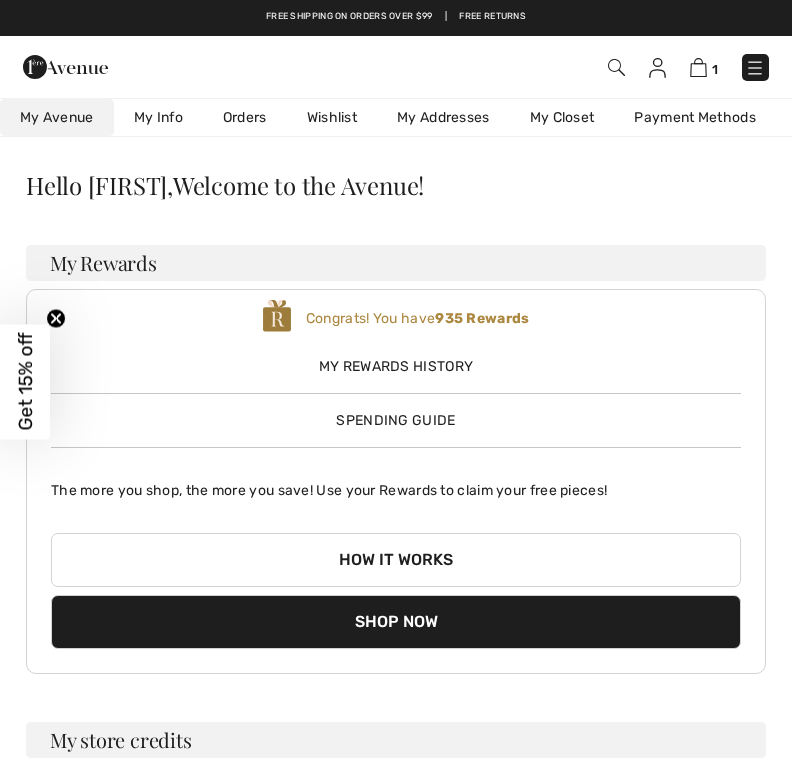 scroll, scrollTop: 0, scrollLeft: 0, axis: both 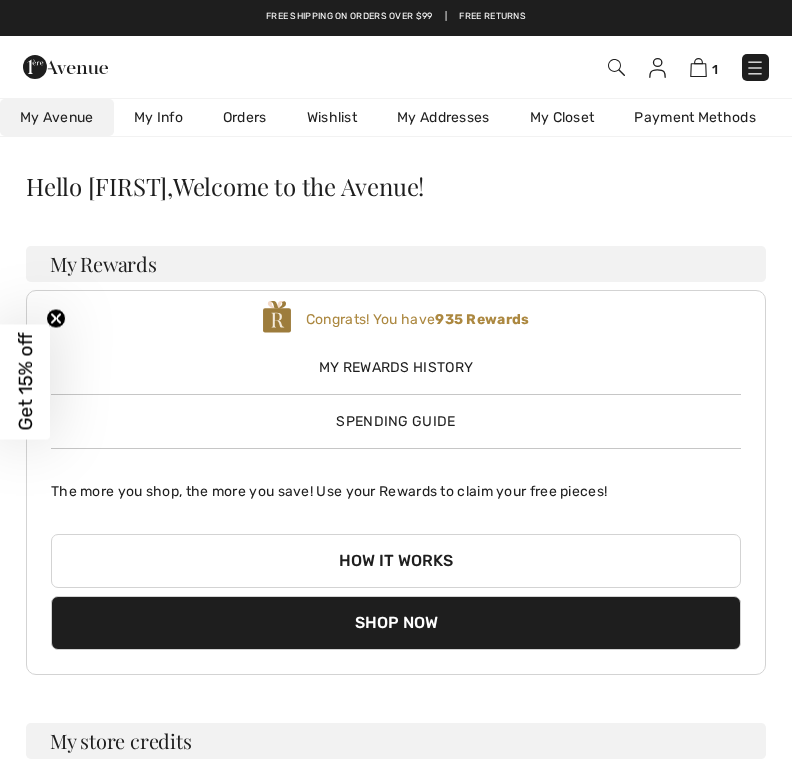 click on "Shop Now" at bounding box center [396, 623] 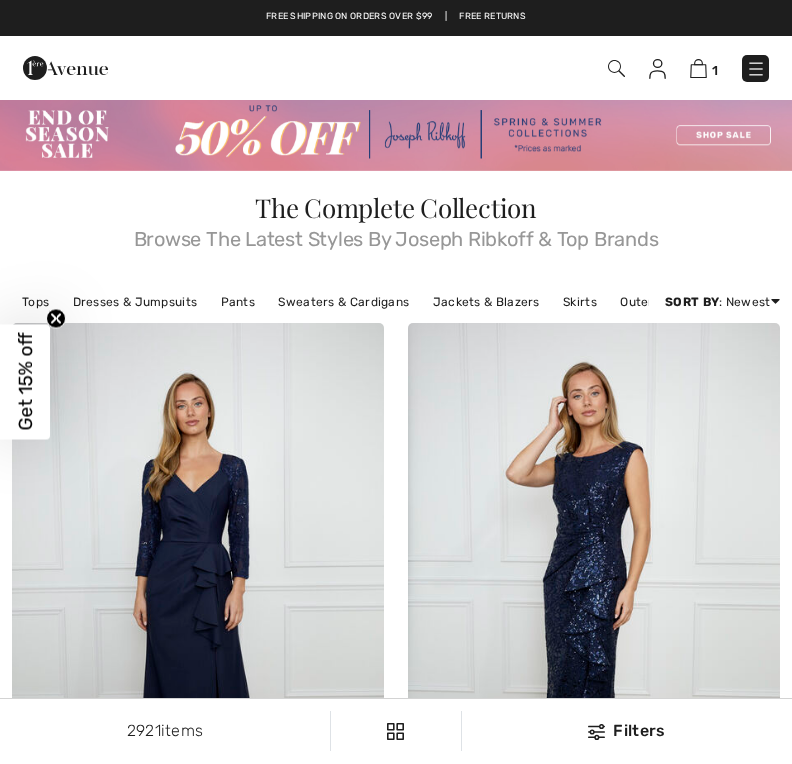 scroll, scrollTop: 0, scrollLeft: 0, axis: both 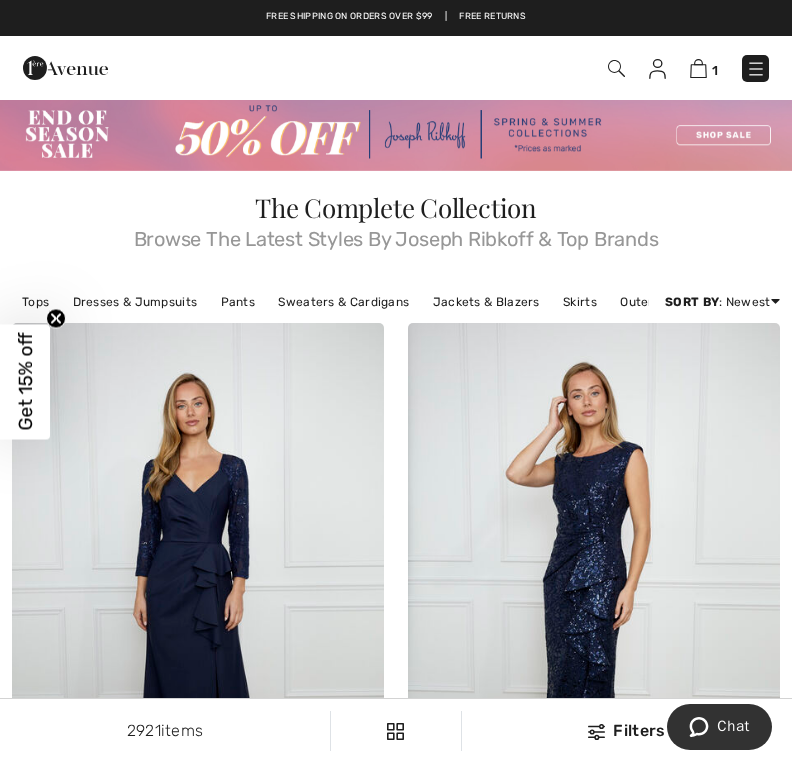 click at bounding box center (698, 68) 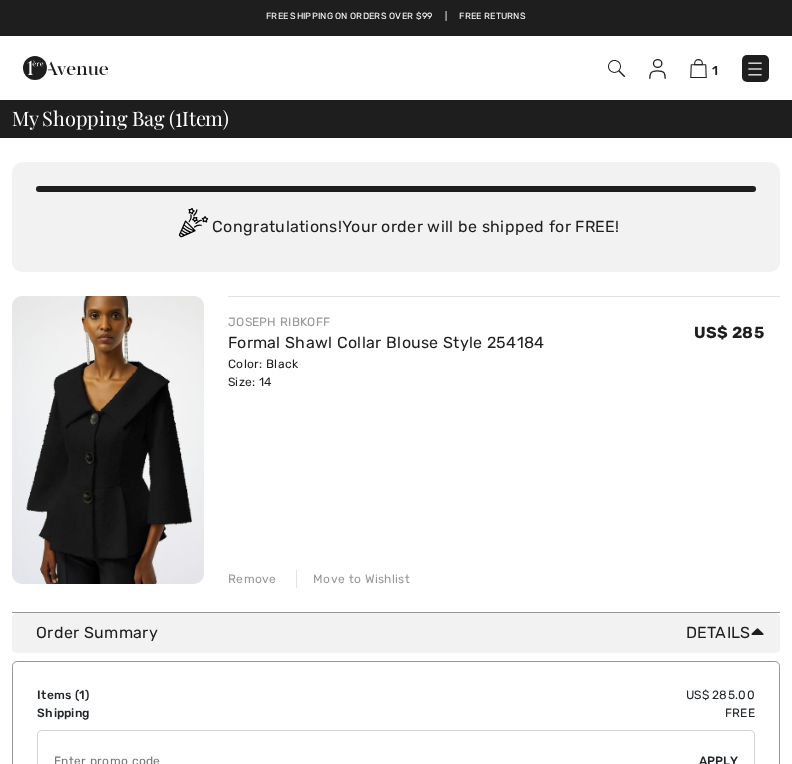 scroll, scrollTop: 0, scrollLeft: 0, axis: both 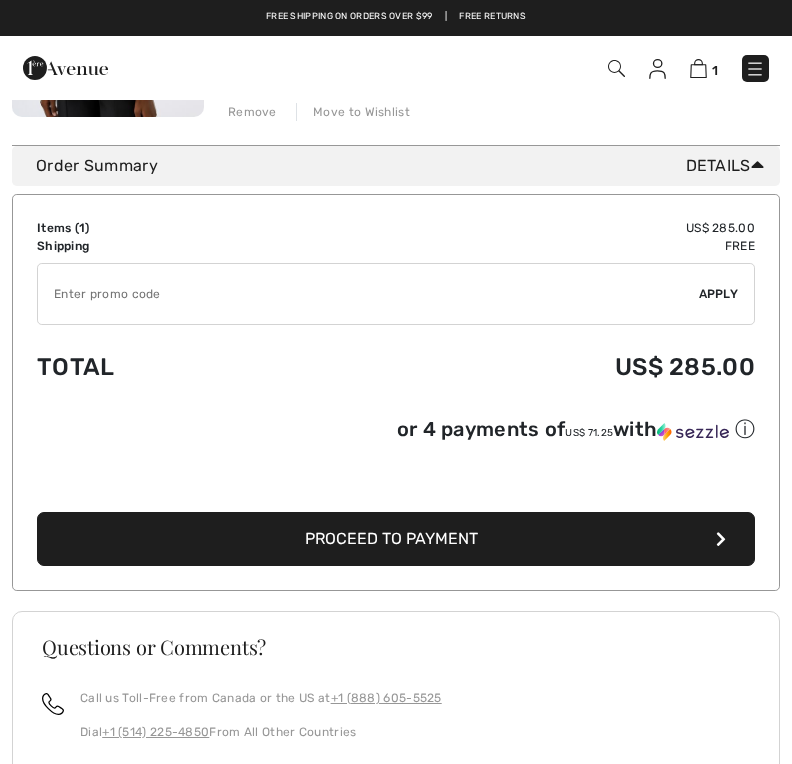 click on "Proceed to Payment" at bounding box center [396, 539] 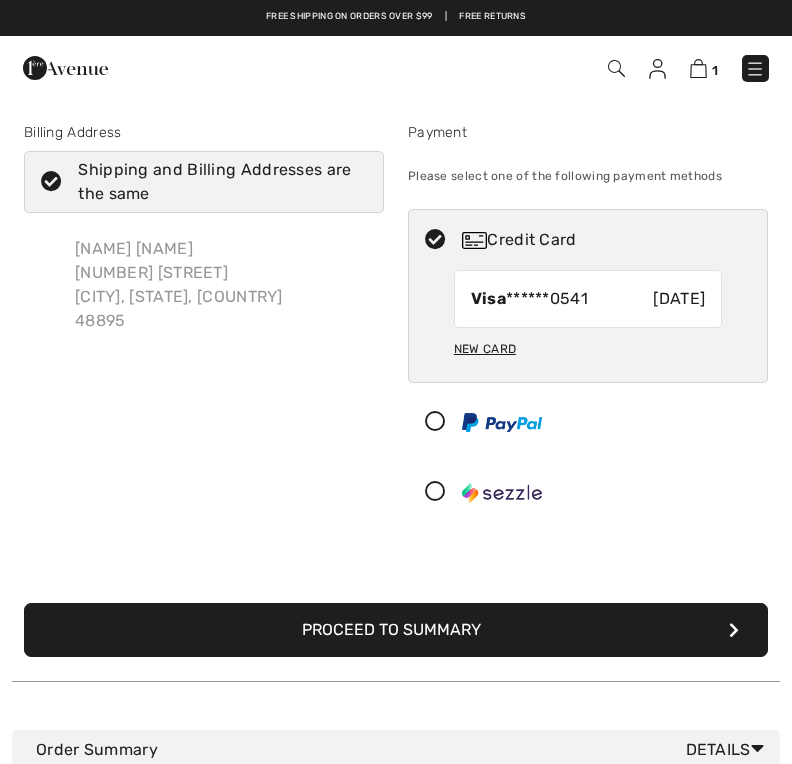 scroll, scrollTop: 0, scrollLeft: 0, axis: both 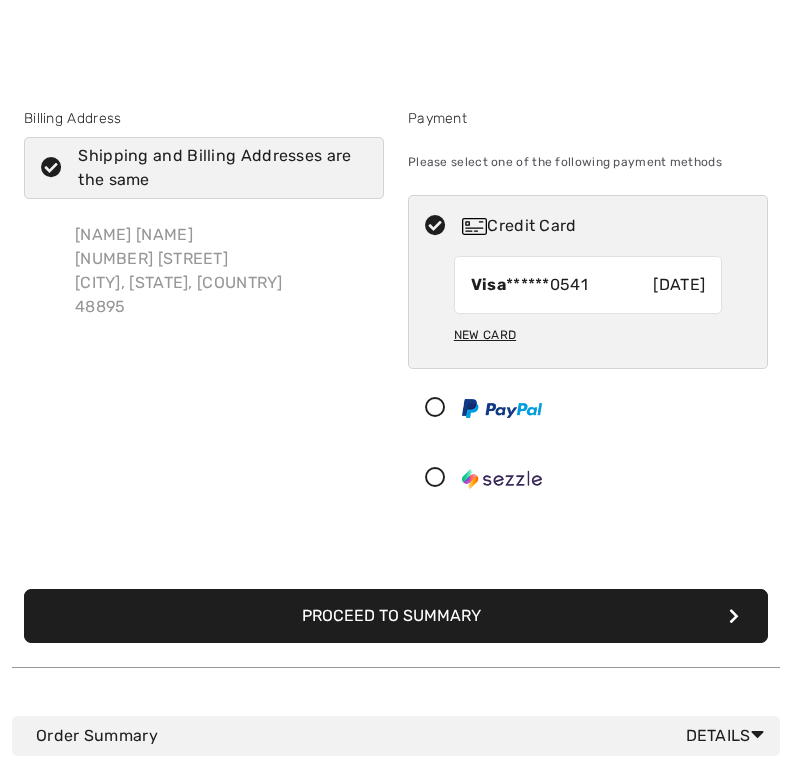 click on "Proceed to Summary" at bounding box center [396, 616] 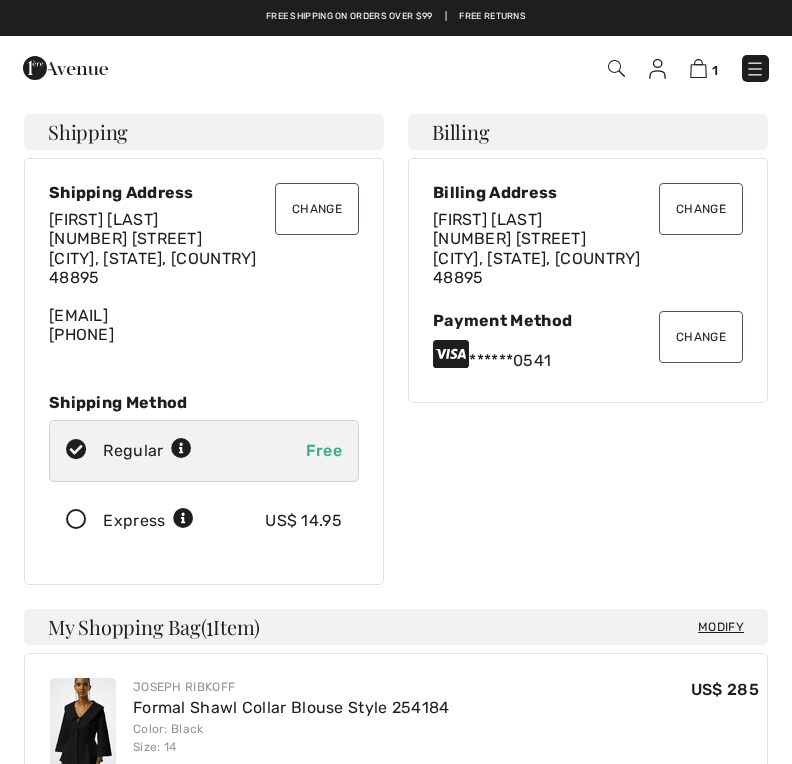 scroll, scrollTop: 0, scrollLeft: 0, axis: both 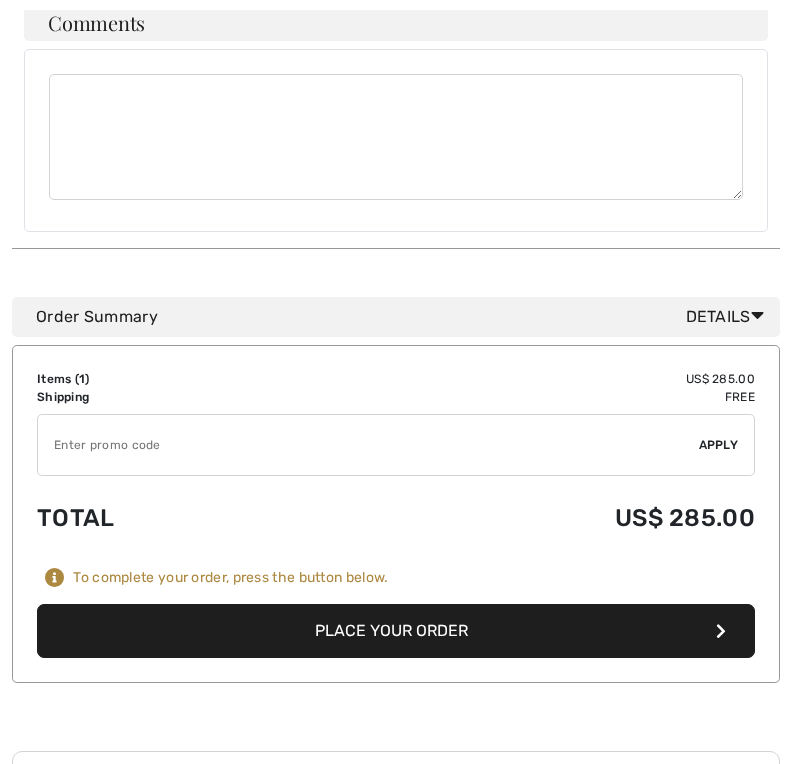 click on "Order Summary			 Details" at bounding box center (396, 318) 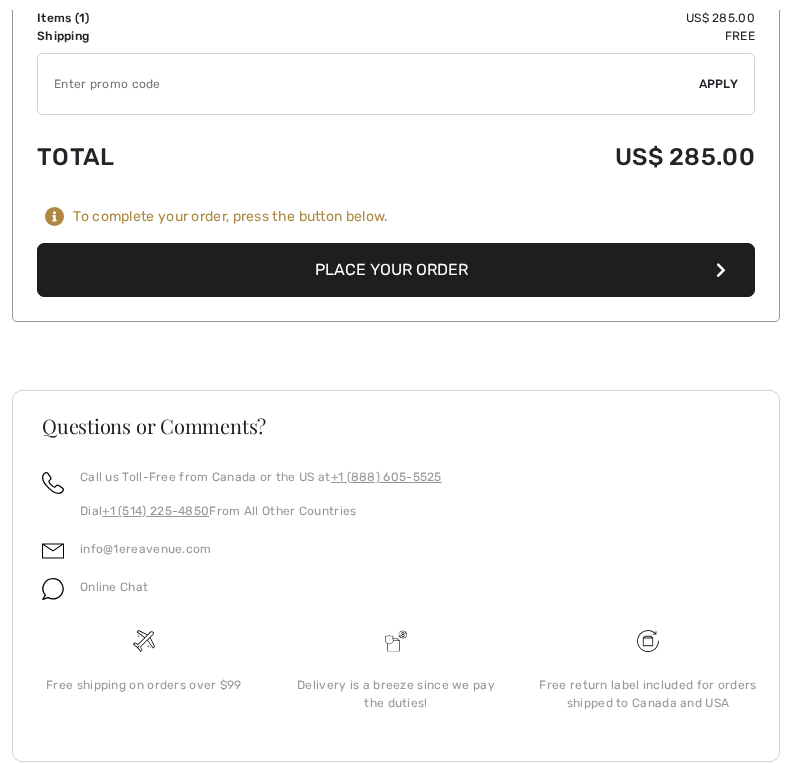 scroll, scrollTop: 1188, scrollLeft: 0, axis: vertical 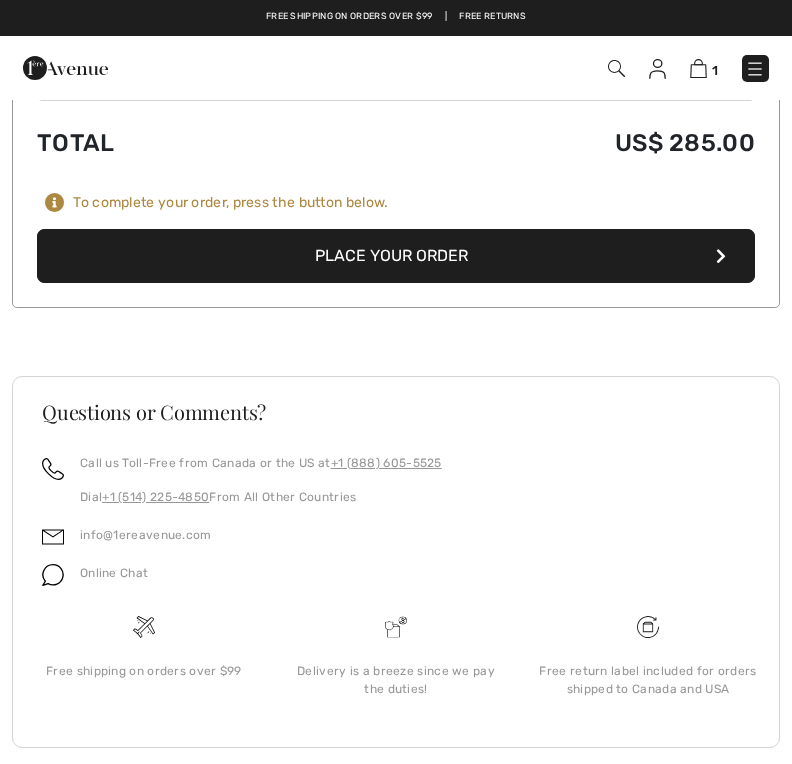 click on "To complete your order, press the button below." at bounding box center [230, 203] 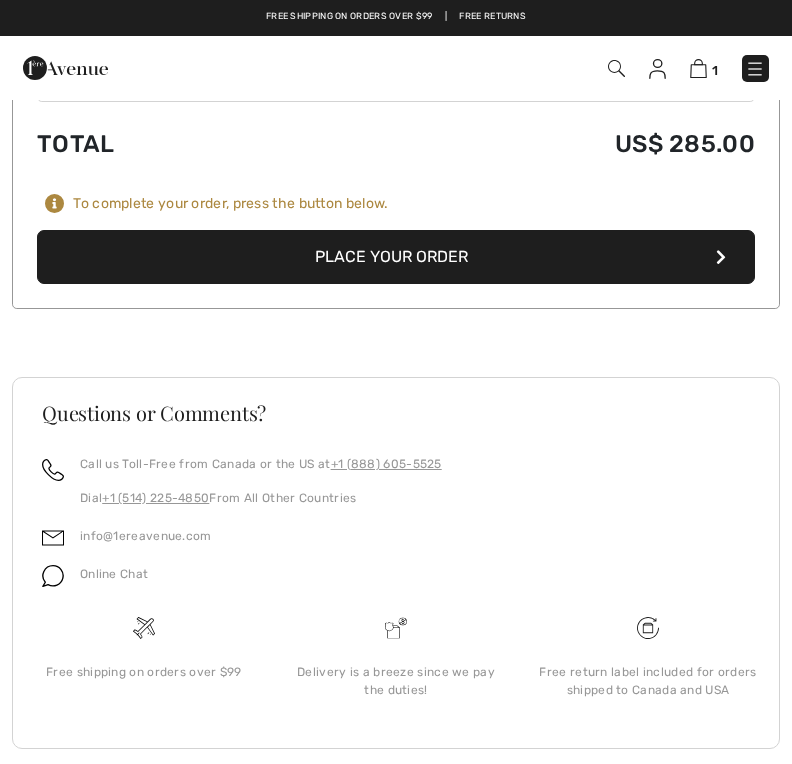 scroll, scrollTop: 1188, scrollLeft: 0, axis: vertical 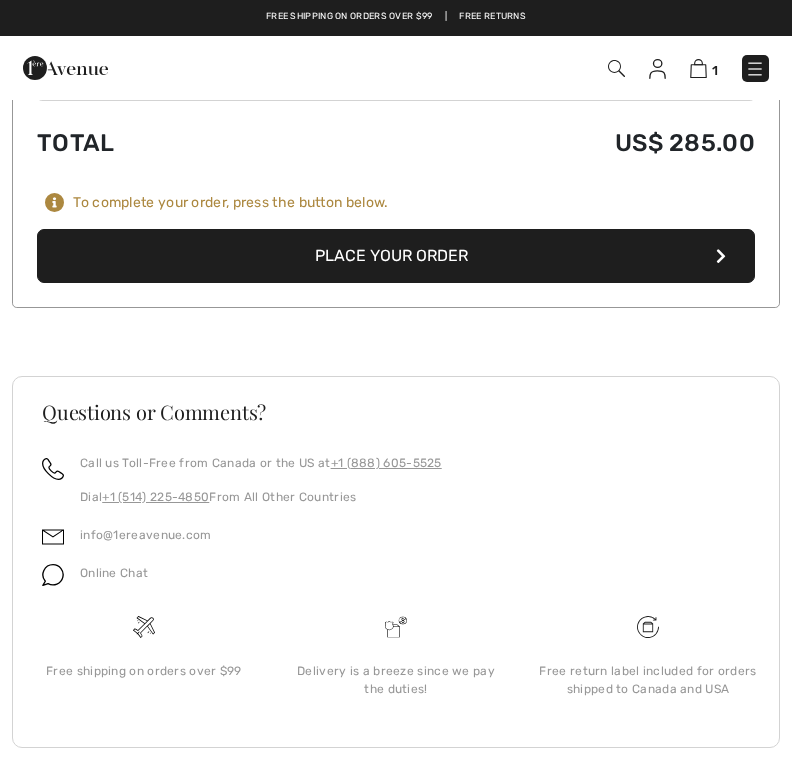 click on "To complete your order, press the button below." at bounding box center [230, 203] 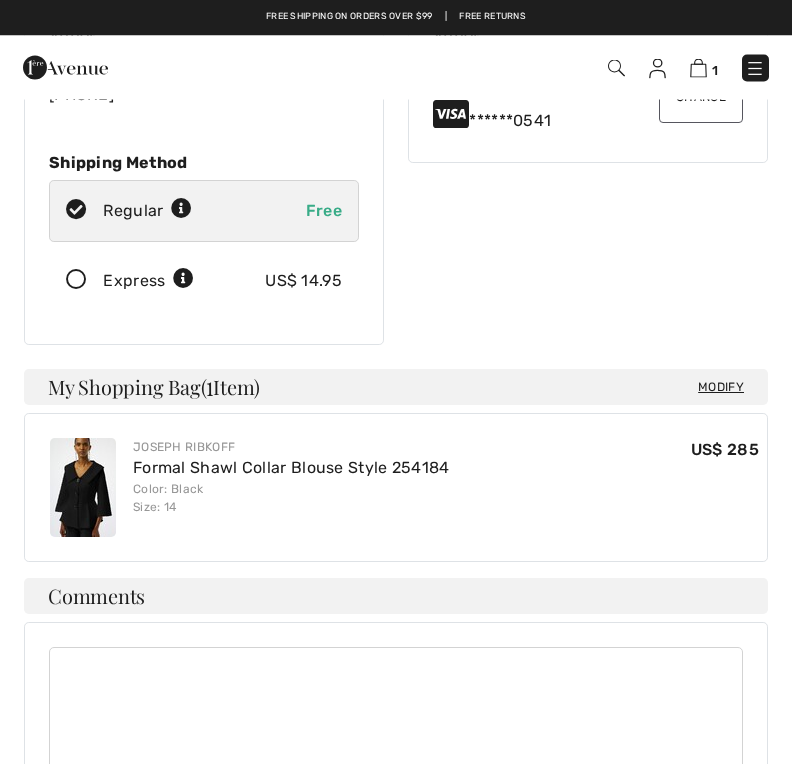 scroll, scrollTop: 217, scrollLeft: 0, axis: vertical 